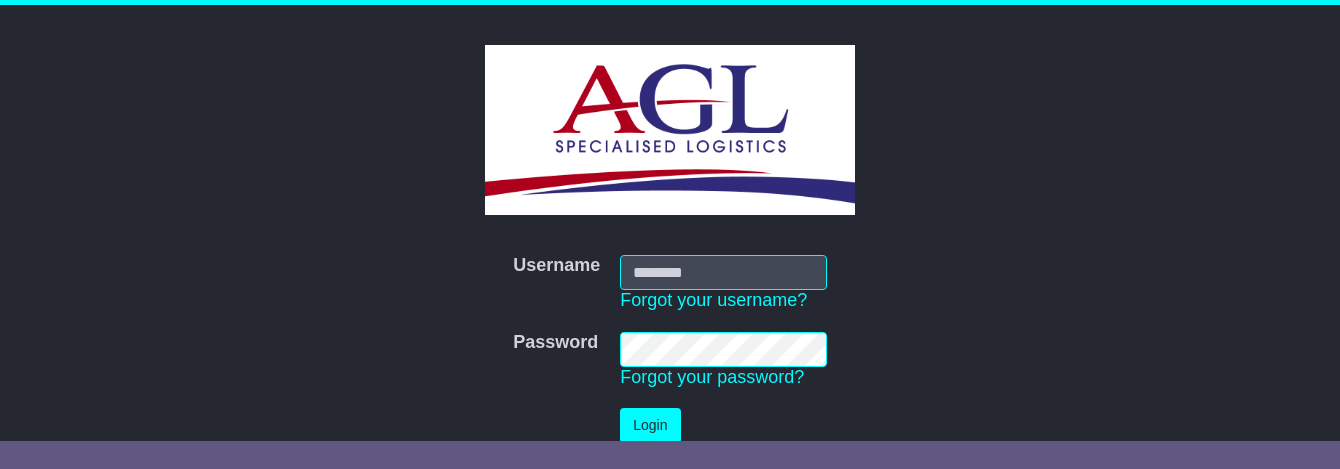 scroll, scrollTop: 0, scrollLeft: 0, axis: both 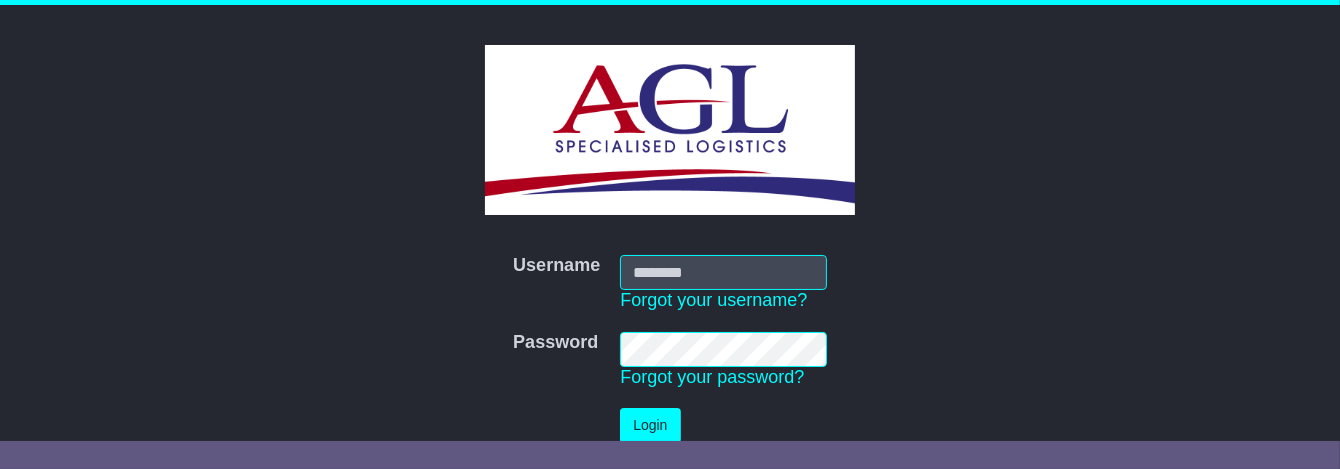 type on "***" 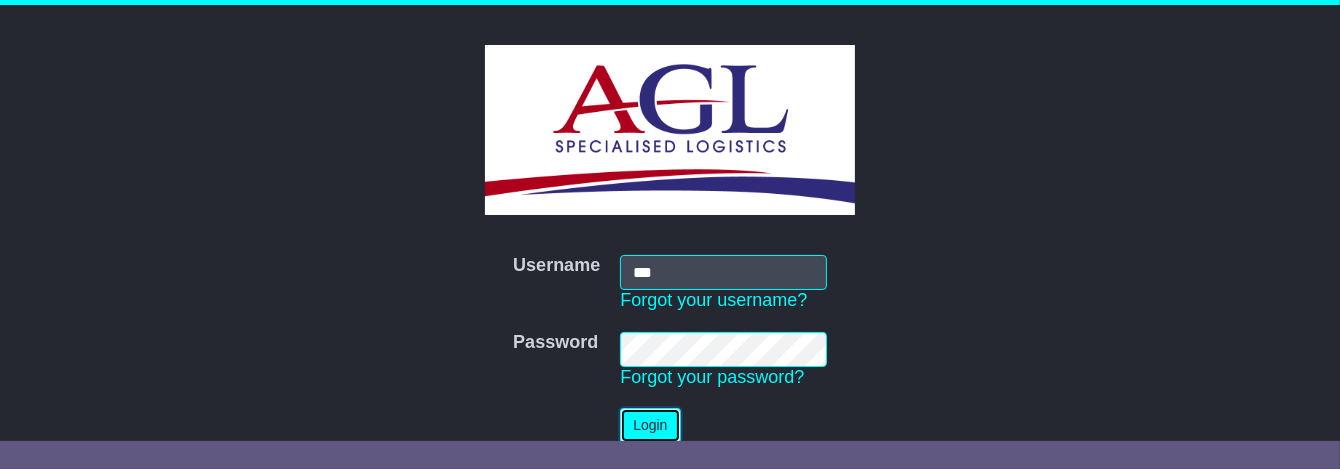 click on "Login" at bounding box center (650, 425) 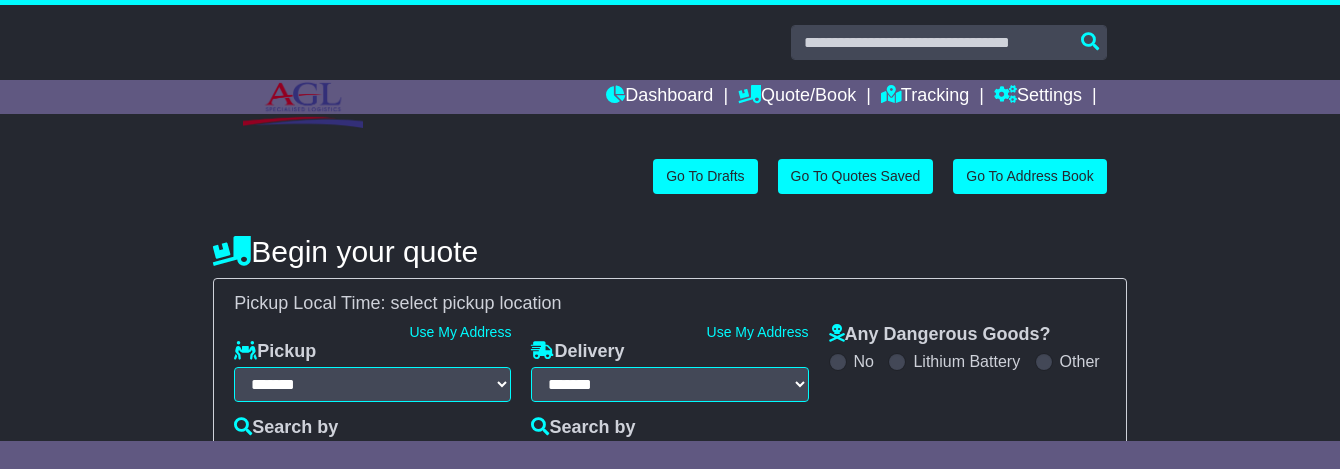 select on "**" 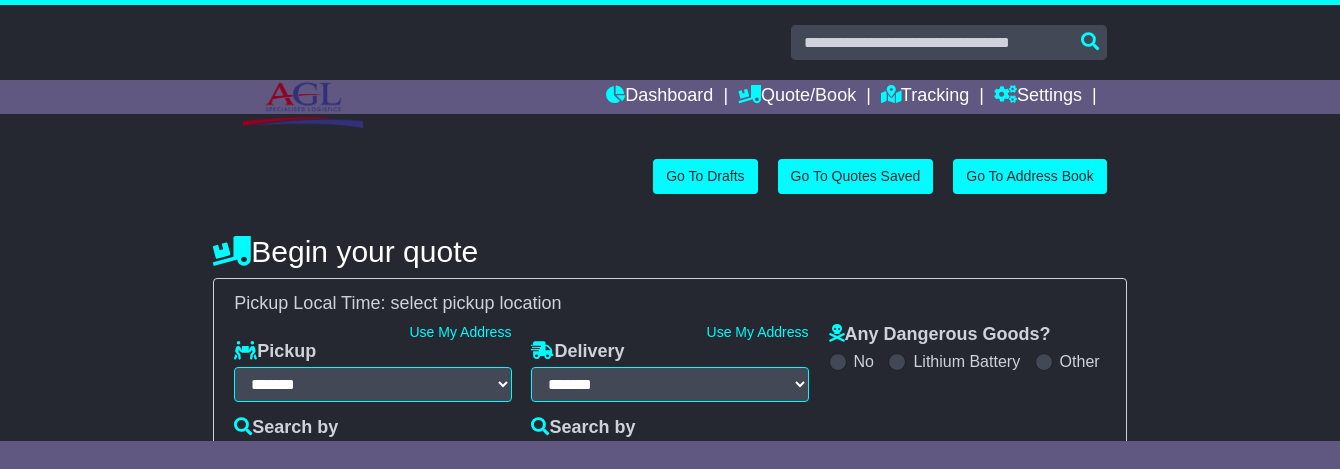 scroll, scrollTop: 0, scrollLeft: 0, axis: both 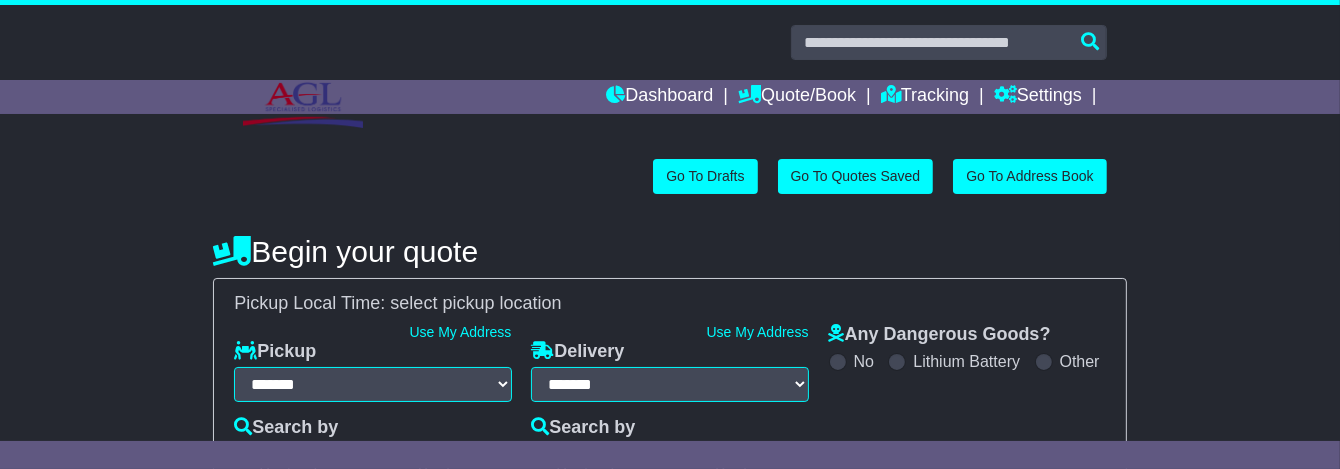 select 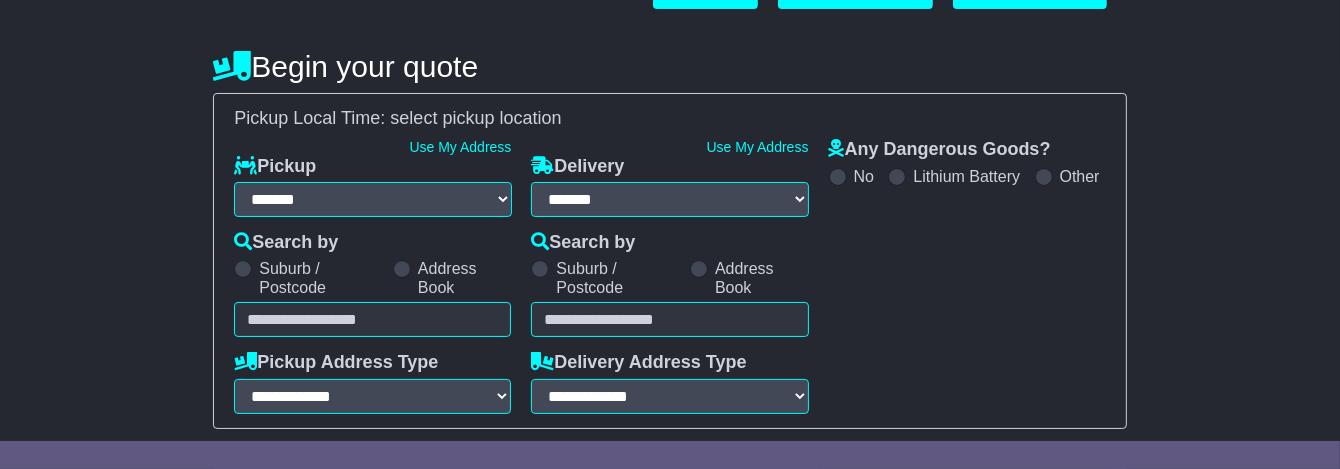 scroll, scrollTop: 200, scrollLeft: 0, axis: vertical 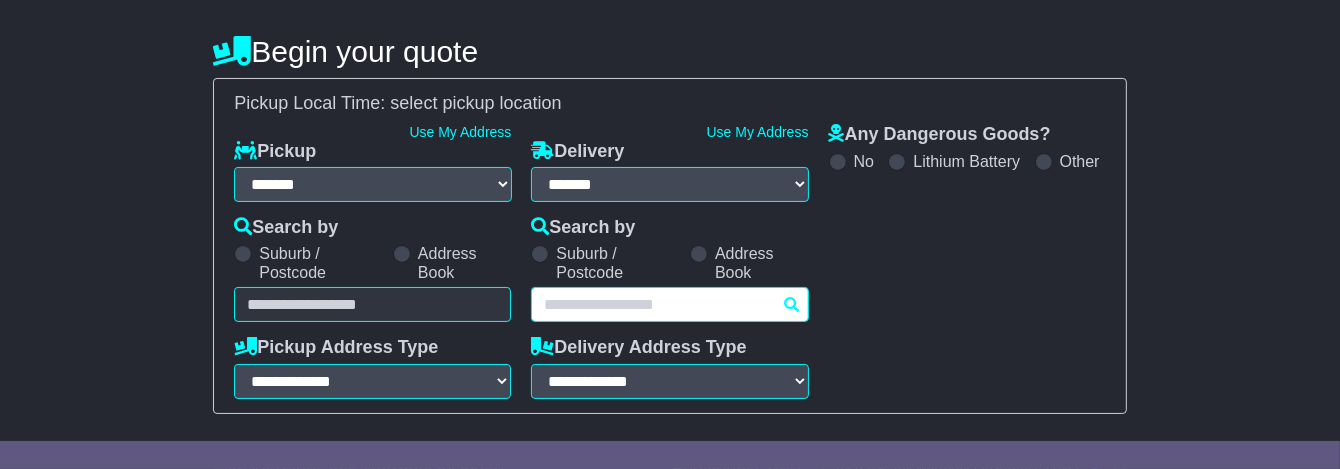 click at bounding box center (669, 304) 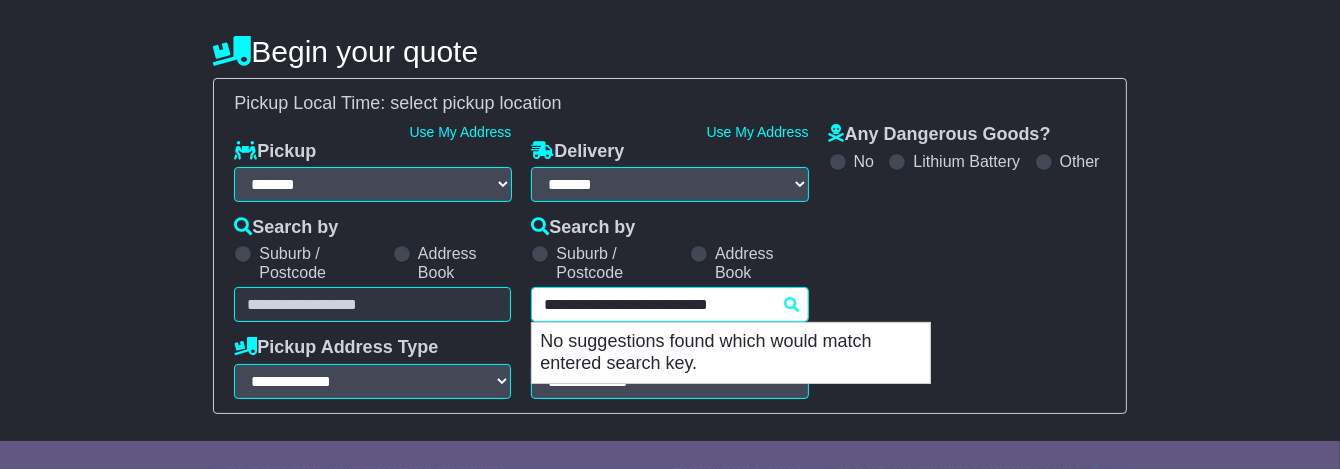 type on "**********" 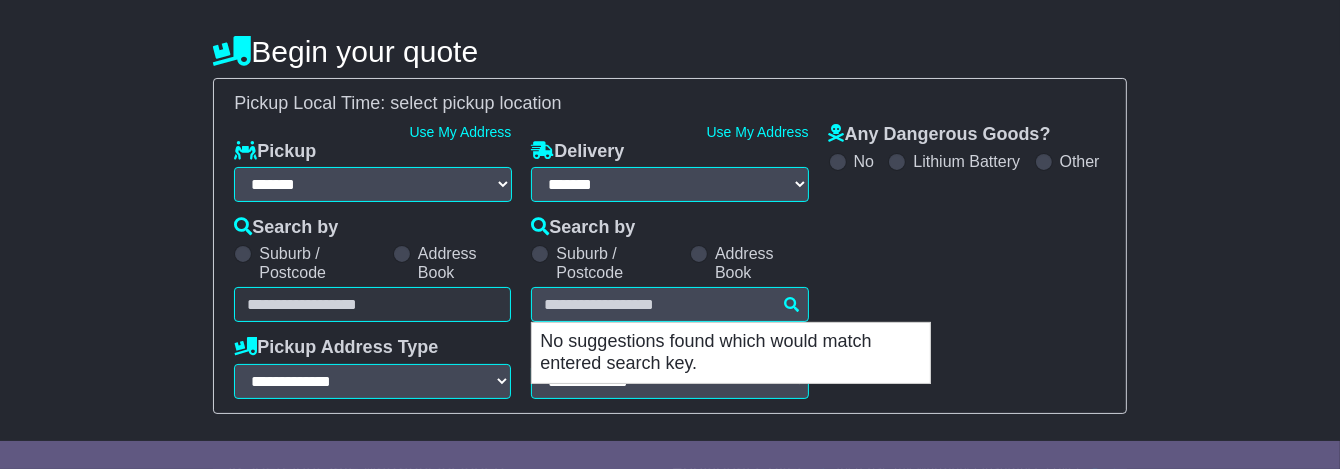 click on "Any Dangerous Goods?
No
Lithium Battery
Other" at bounding box center [967, 261] 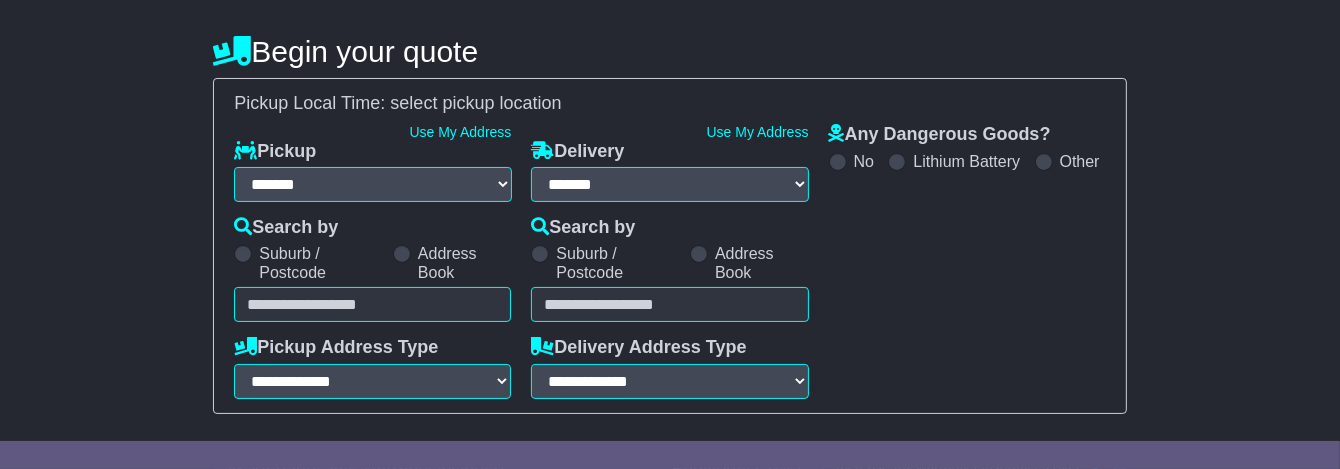 click on "**********" at bounding box center (669, 304) 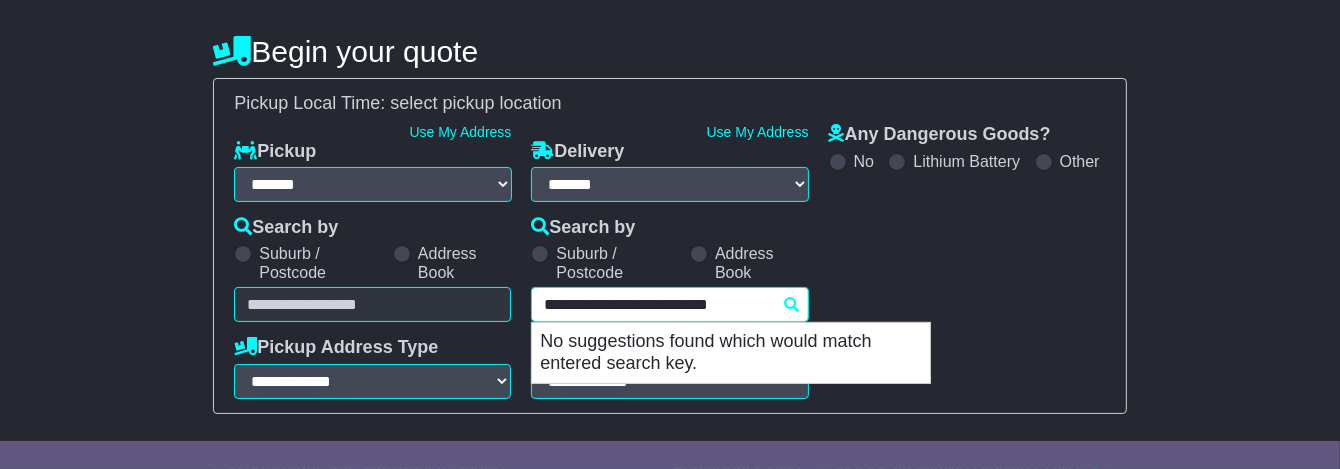 drag, startPoint x: 686, startPoint y: 304, endPoint x: 773, endPoint y: 323, distance: 89.050545 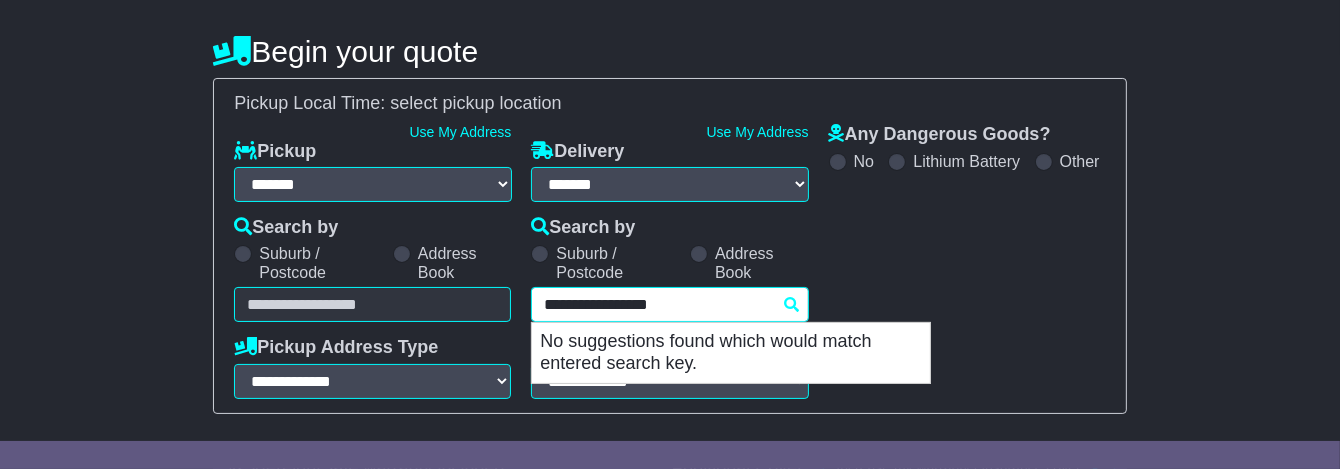 click on "**********" at bounding box center (669, 304) 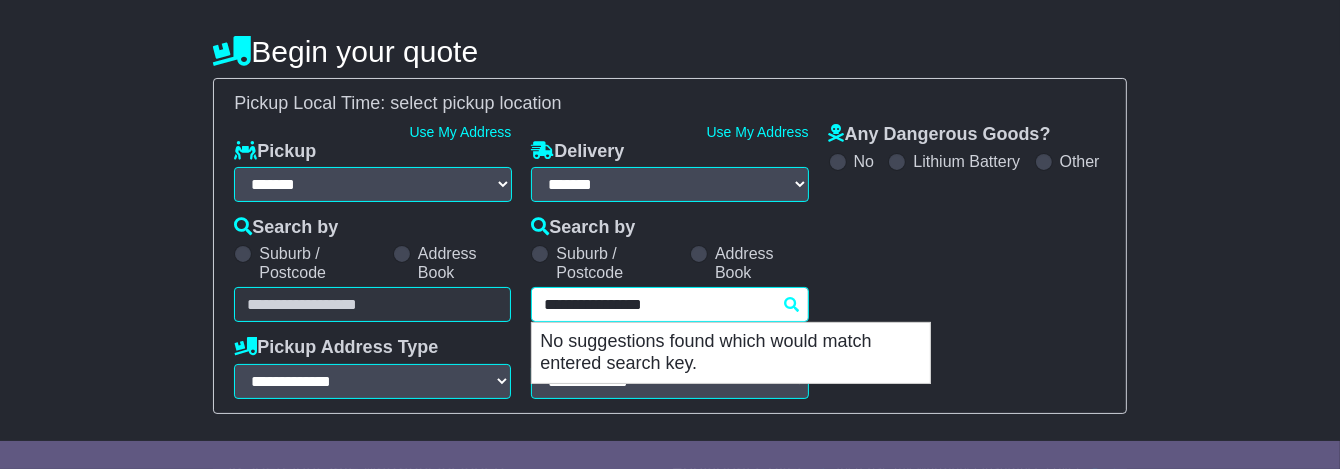 click on "**********" at bounding box center (669, 304) 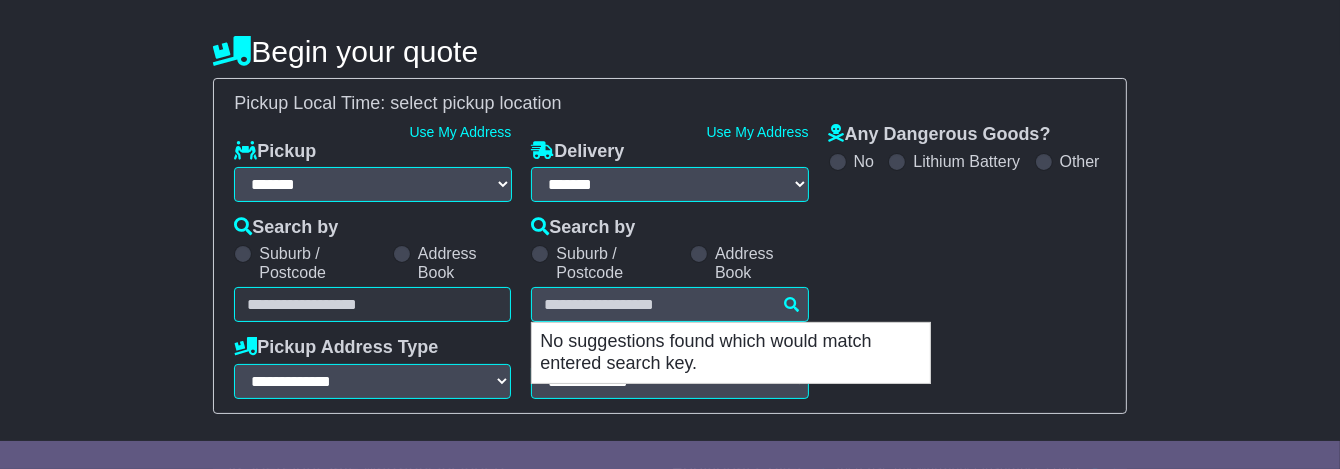 drag, startPoint x: 932, startPoint y: 272, endPoint x: 911, endPoint y: 280, distance: 22.472204 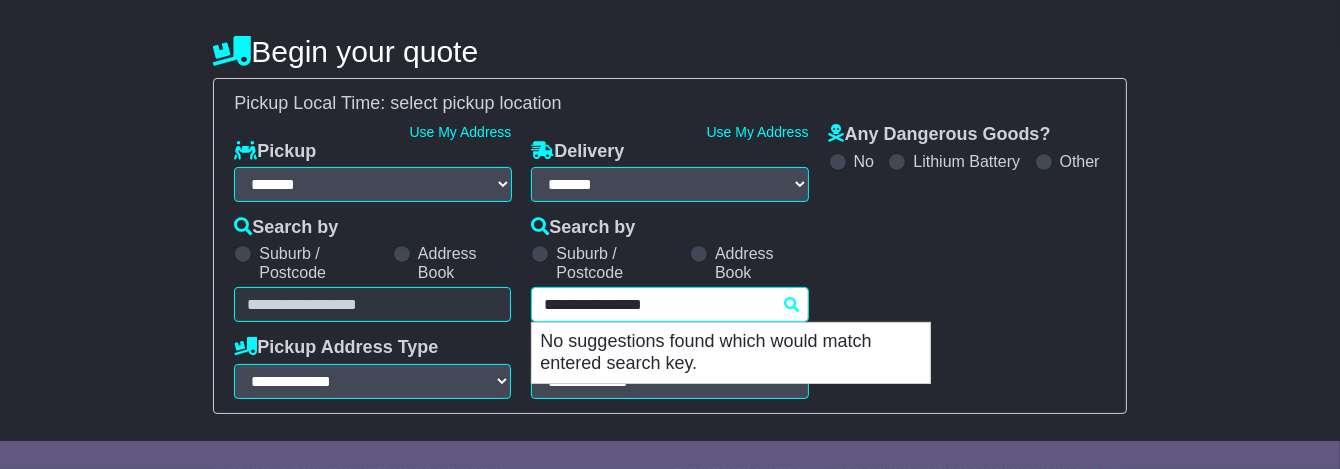 click on "**********" at bounding box center (669, 304) 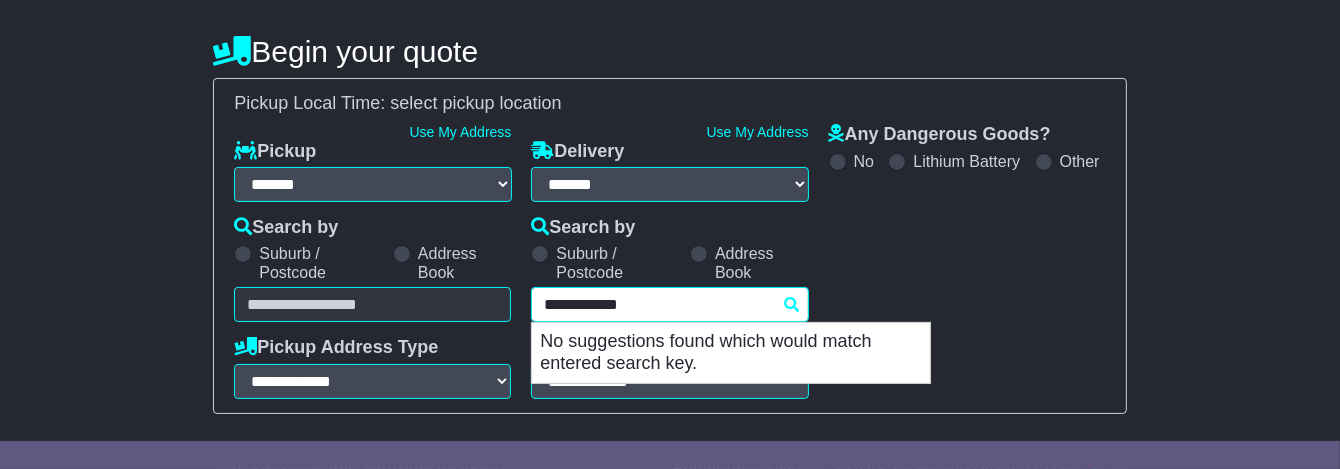 type on "**********" 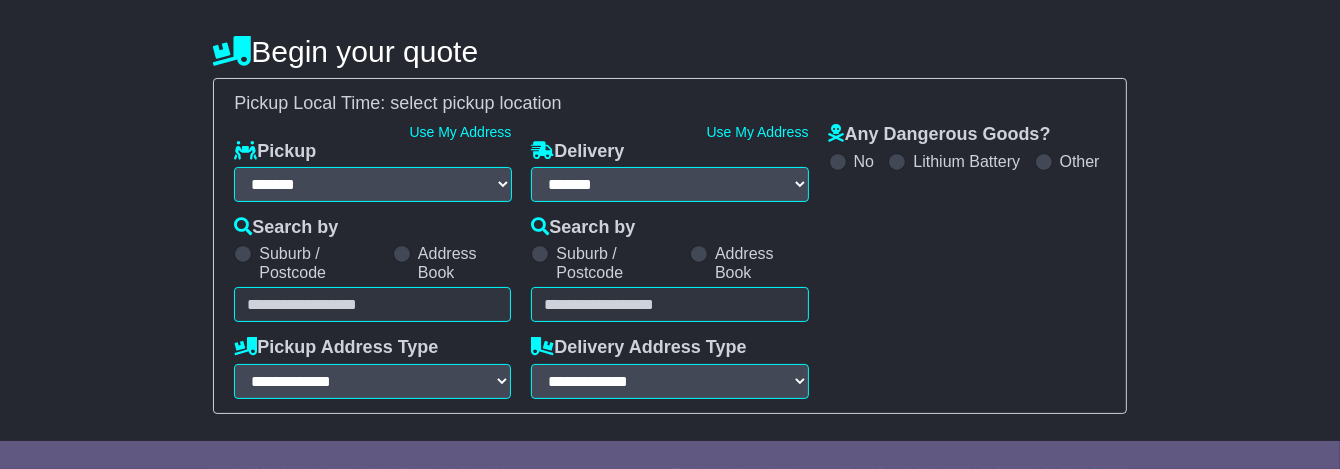 click on "Any Dangerous Goods?
No
Lithium Battery
Other" at bounding box center [967, 261] 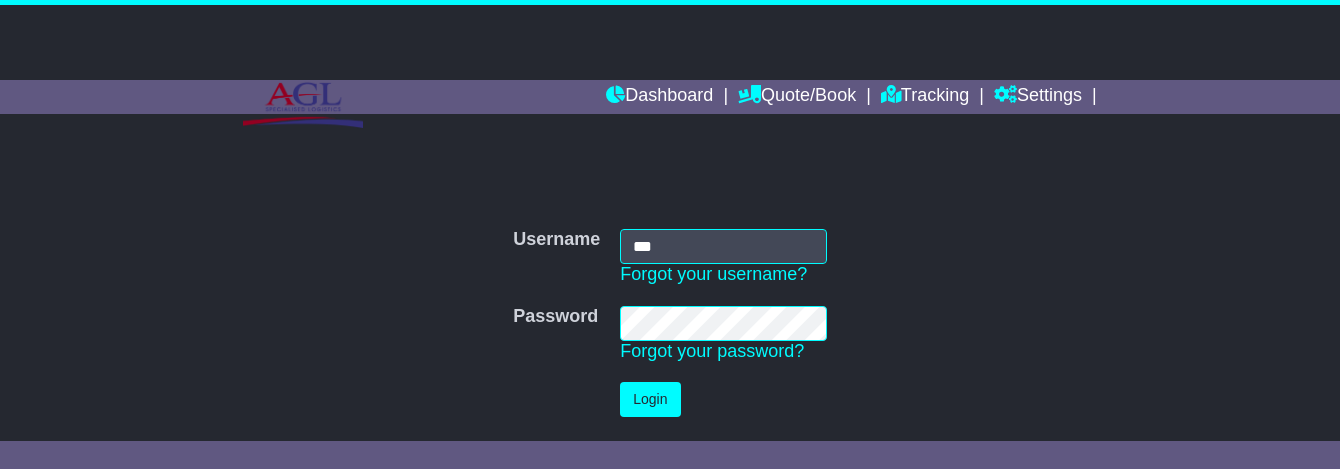 scroll, scrollTop: 0, scrollLeft: 0, axis: both 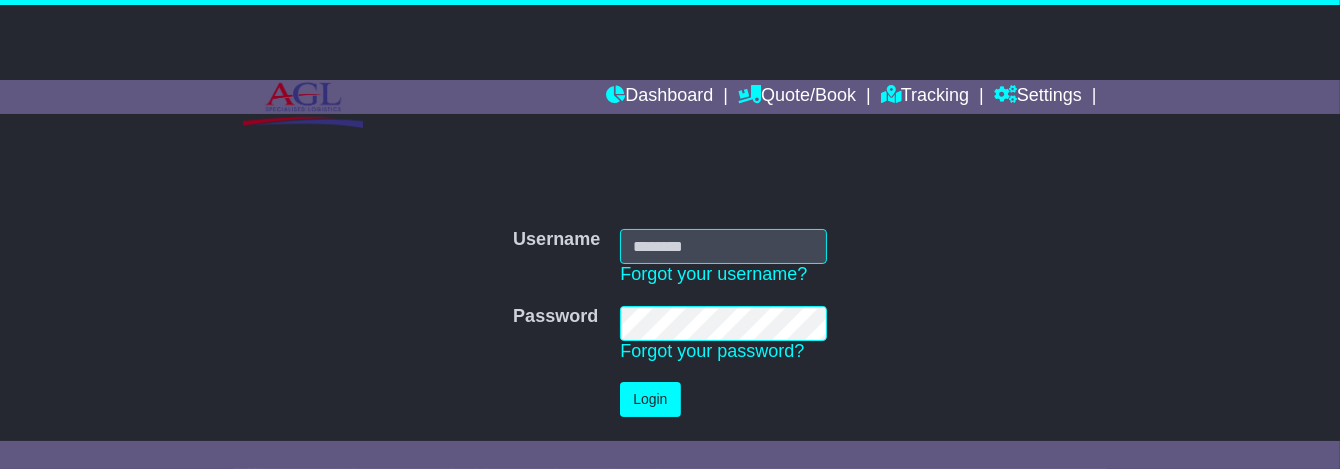 type on "***" 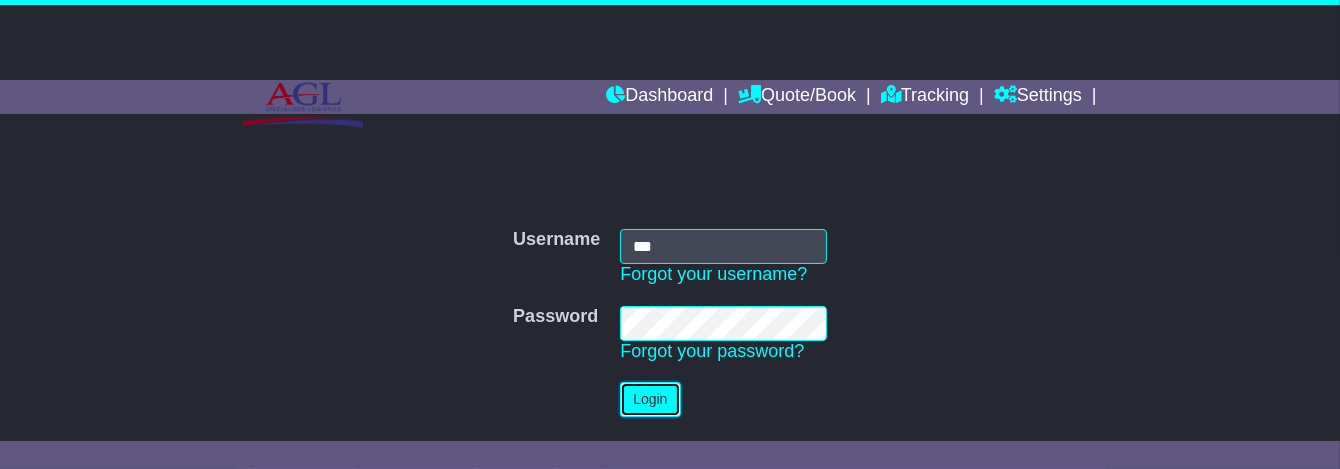 click on "Login" at bounding box center (650, 399) 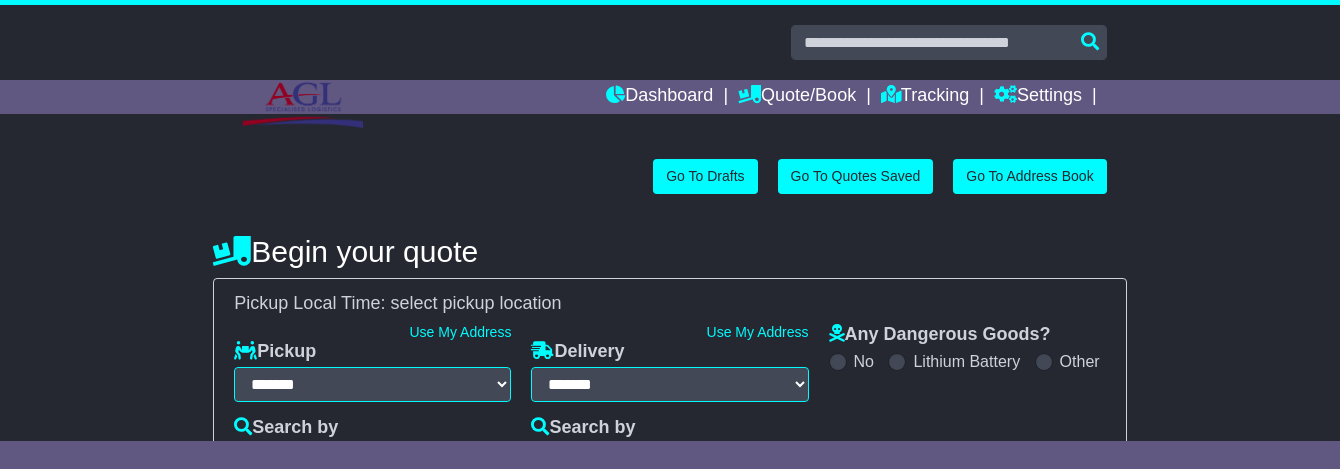 select on "**" 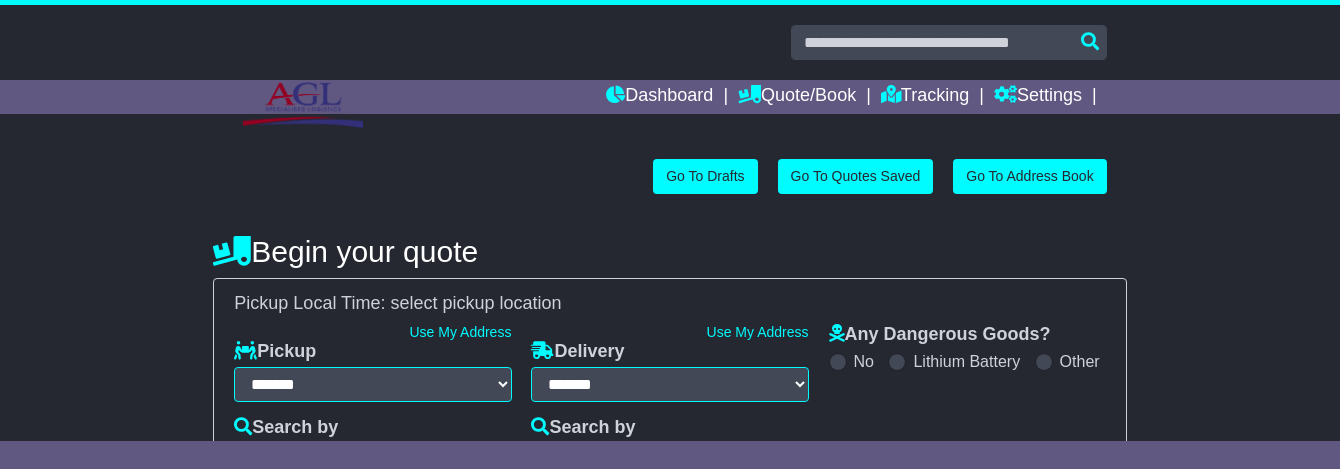 scroll, scrollTop: 0, scrollLeft: 0, axis: both 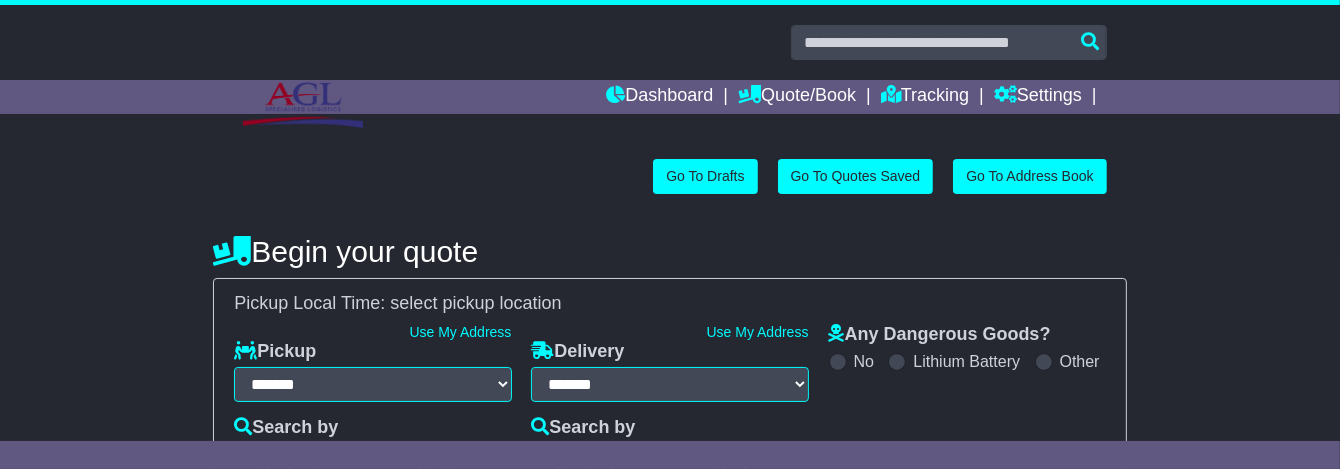 select 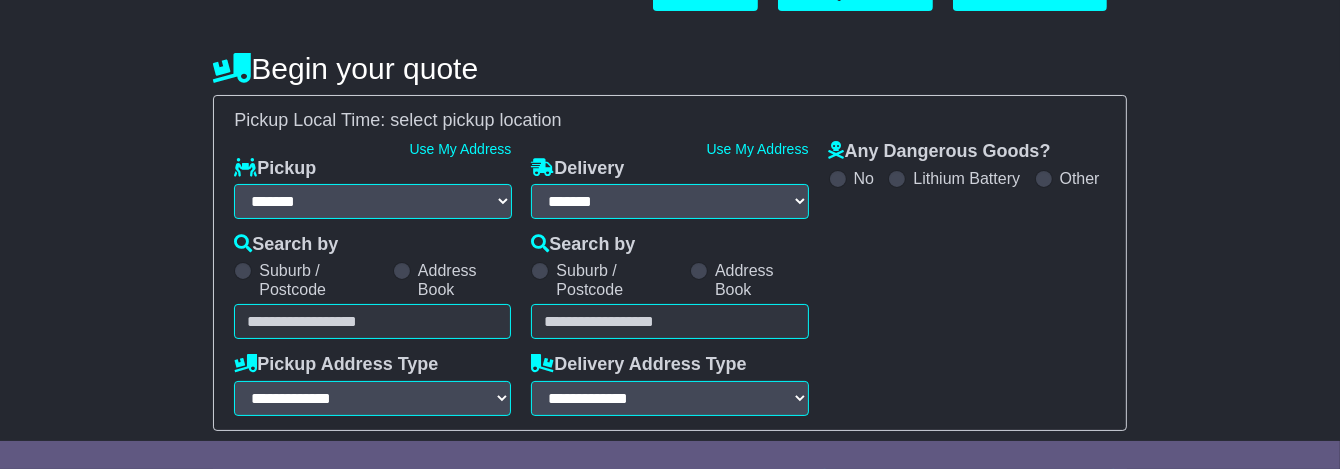 scroll, scrollTop: 200, scrollLeft: 0, axis: vertical 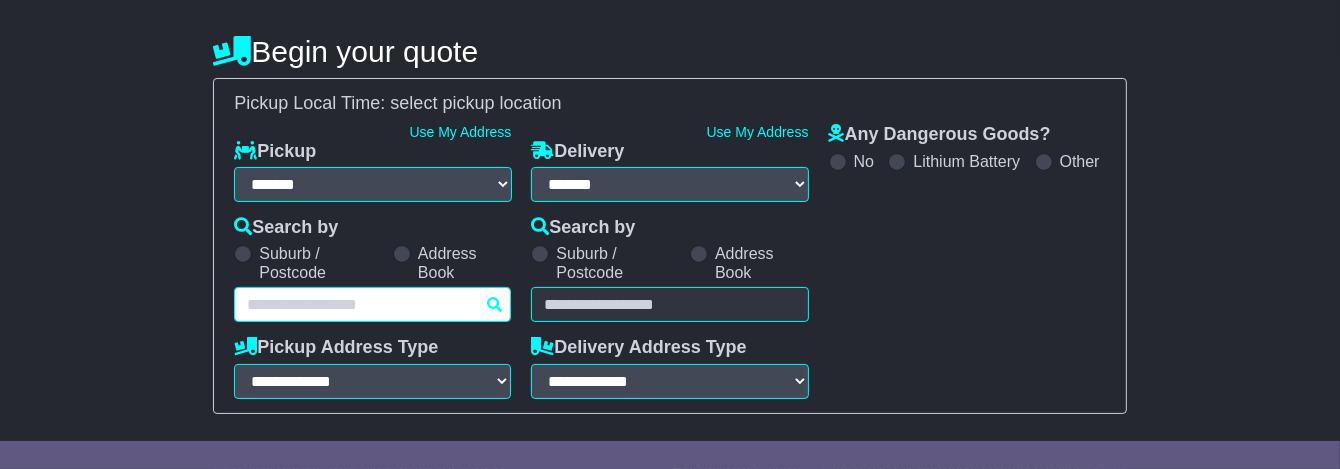 click at bounding box center (372, 304) 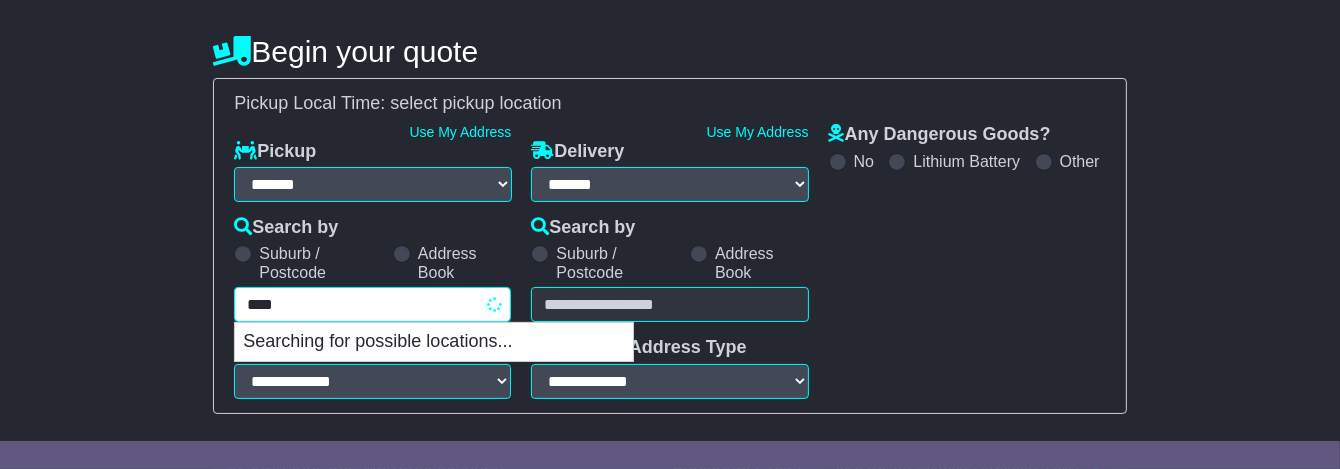 type on "*****" 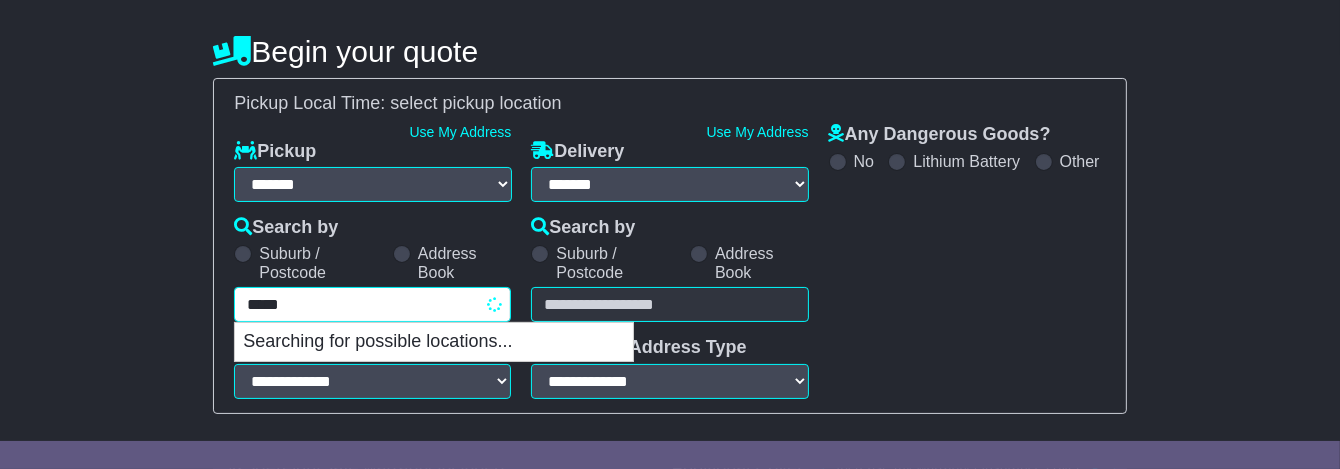 type on "**********" 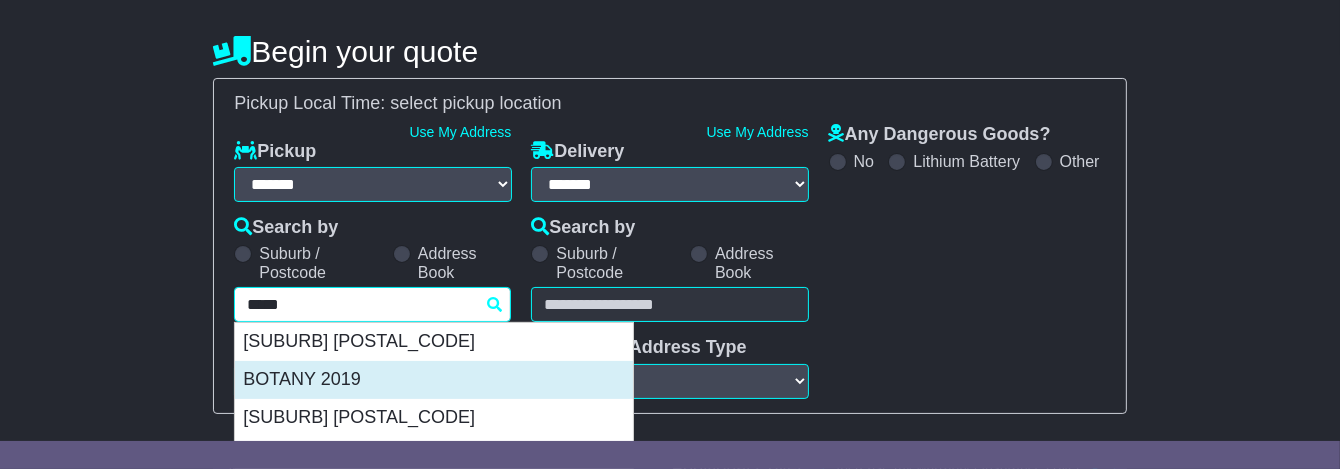 drag, startPoint x: 347, startPoint y: 376, endPoint x: 370, endPoint y: 379, distance: 23.194826 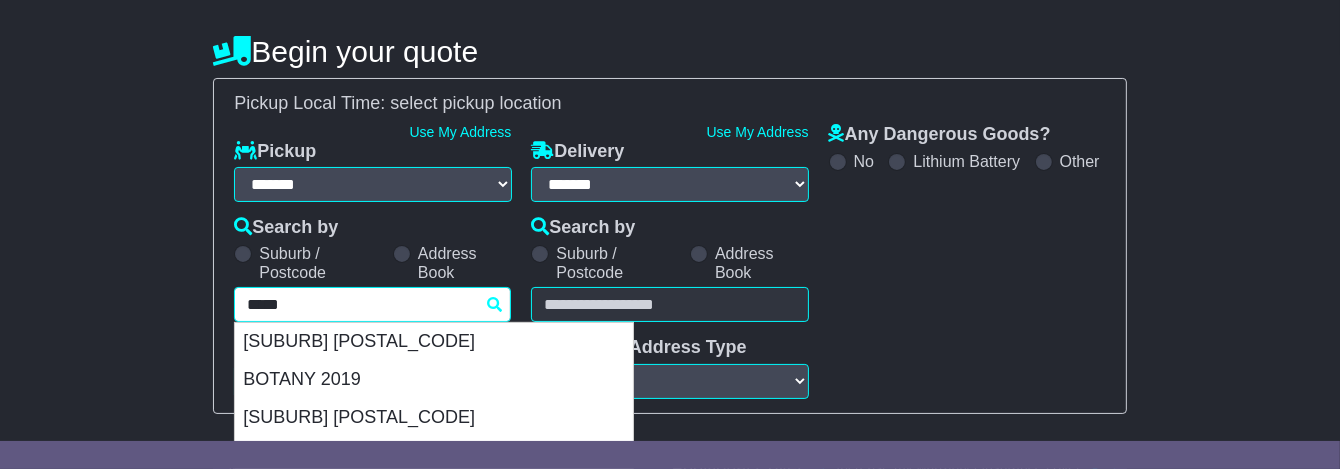 click on "BOTANY 2019" at bounding box center (434, 380) 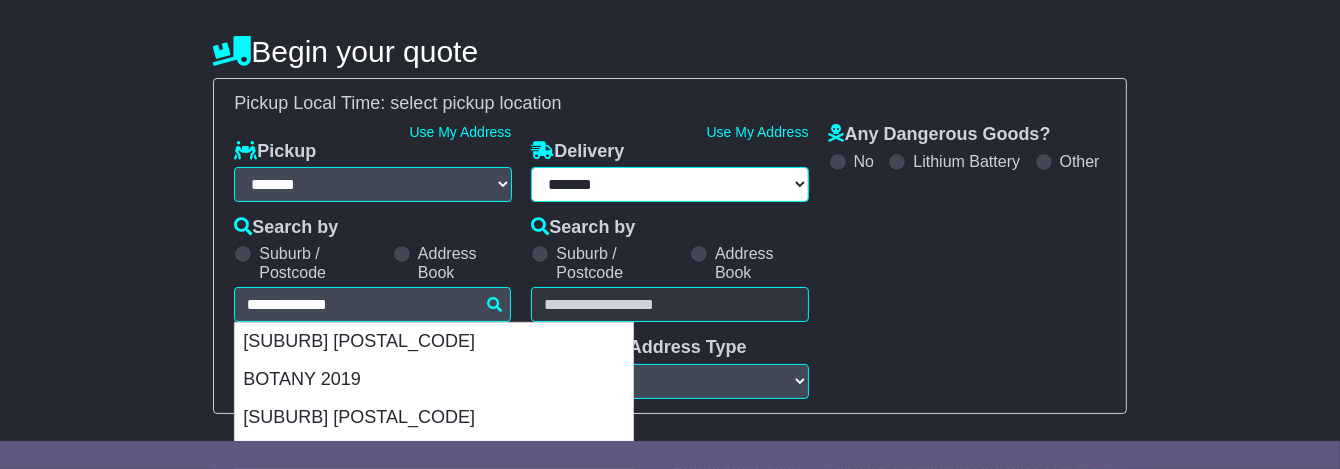 type on "**********" 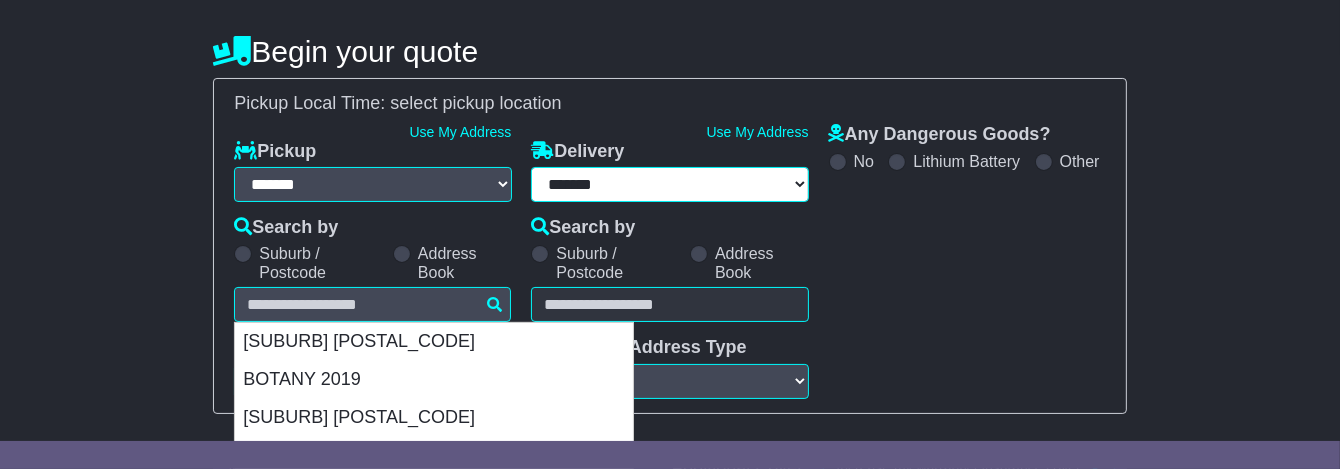 type on "**********" 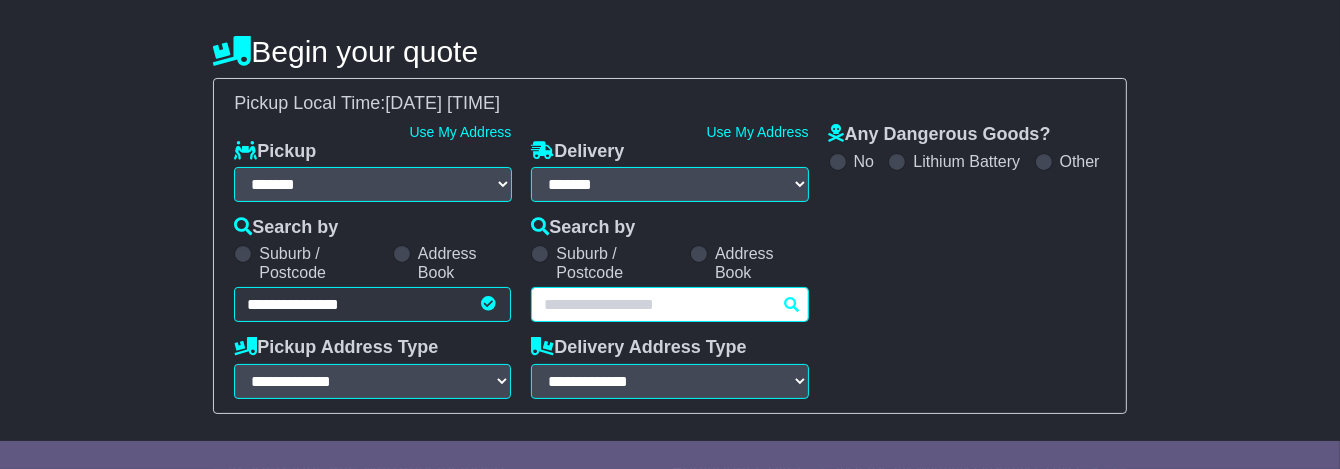 click at bounding box center [669, 304] 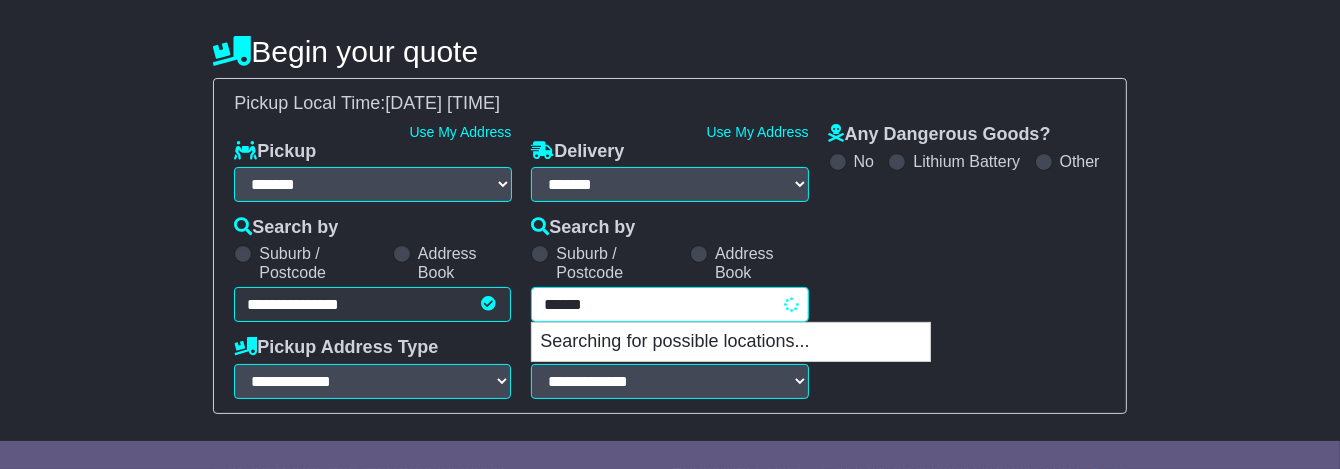 type on "*******" 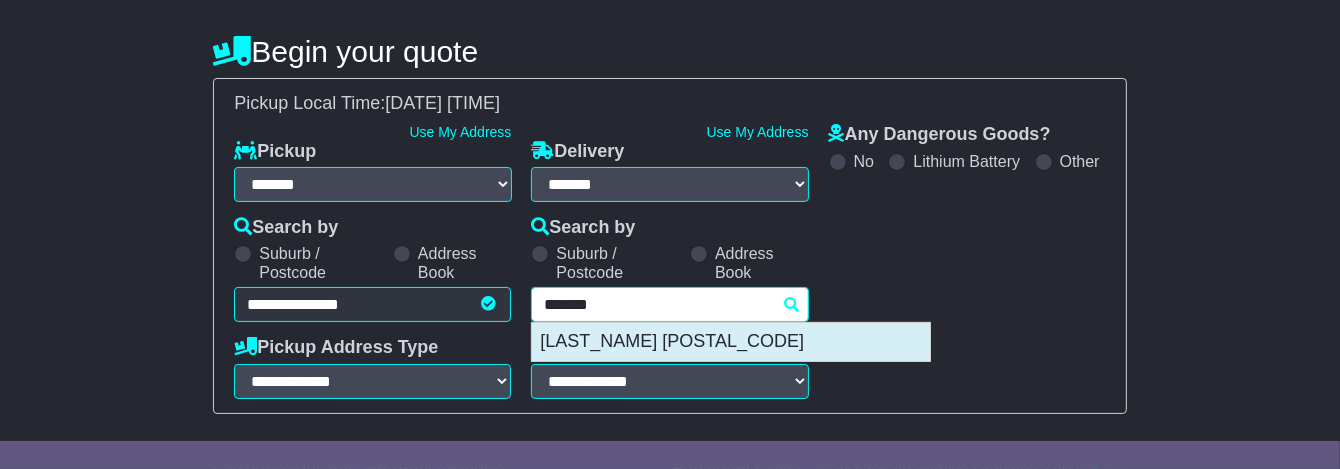 click on "BLAYNEY 2799" at bounding box center [731, 342] 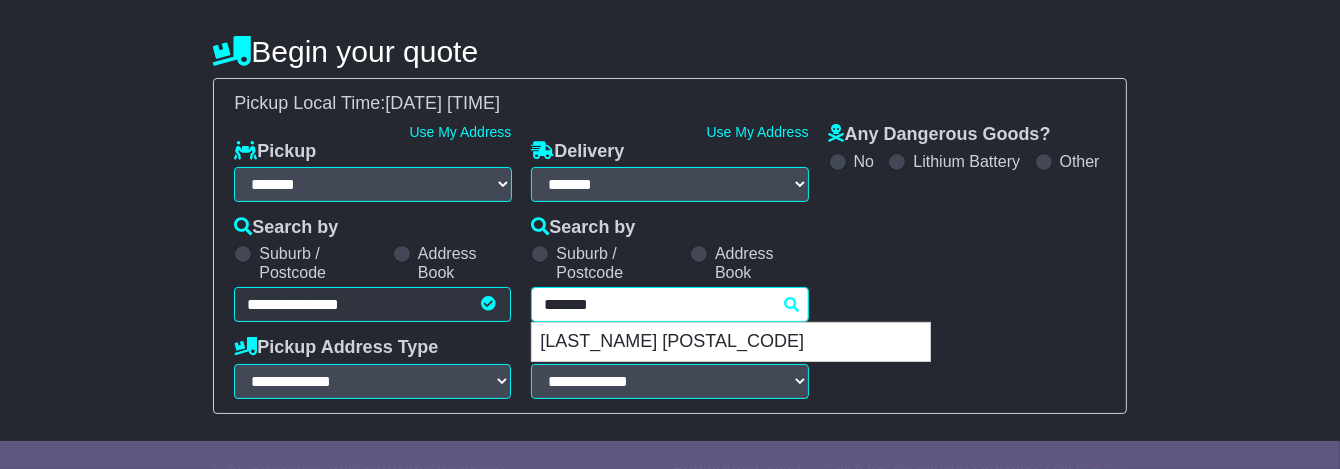 type on "**********" 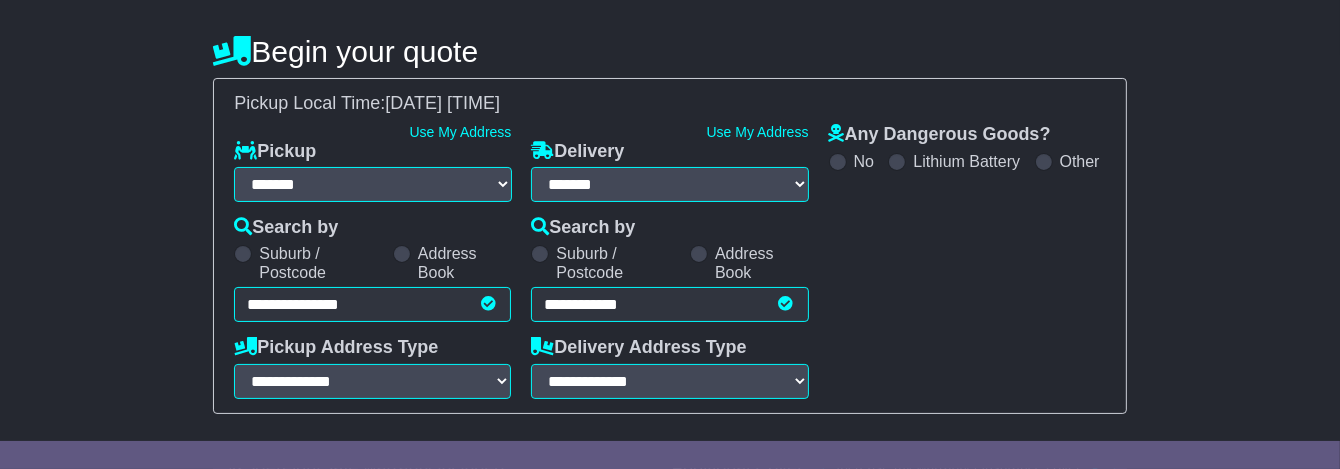 type on "**********" 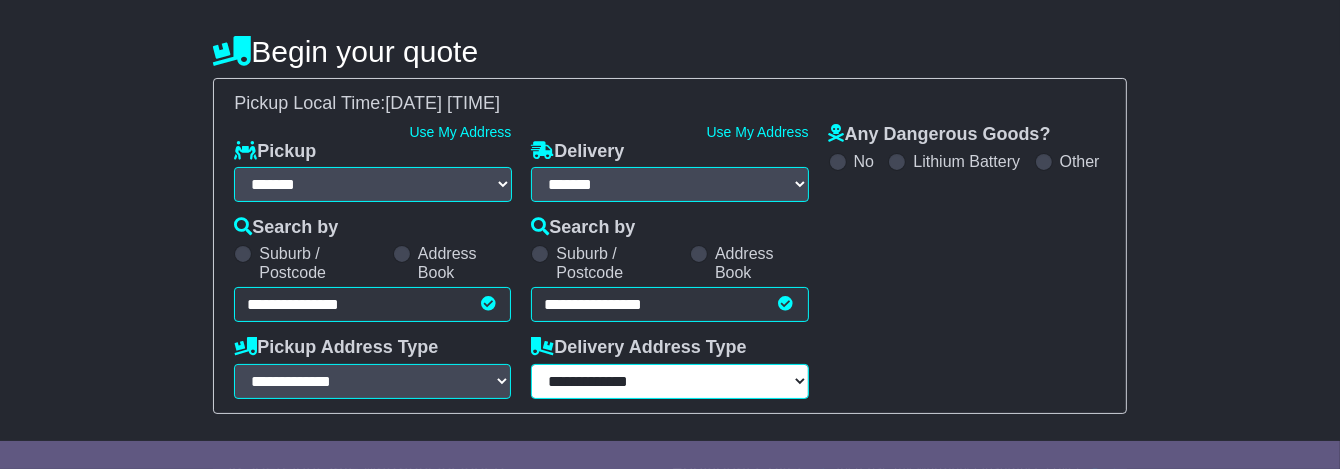 click on "**********" at bounding box center [669, 381] 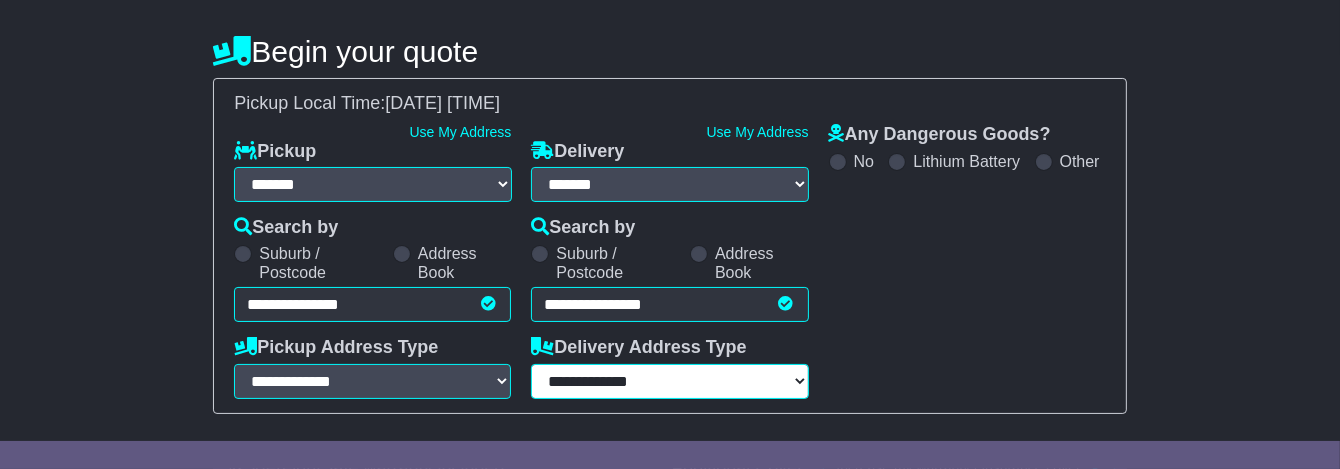 select on "**********" 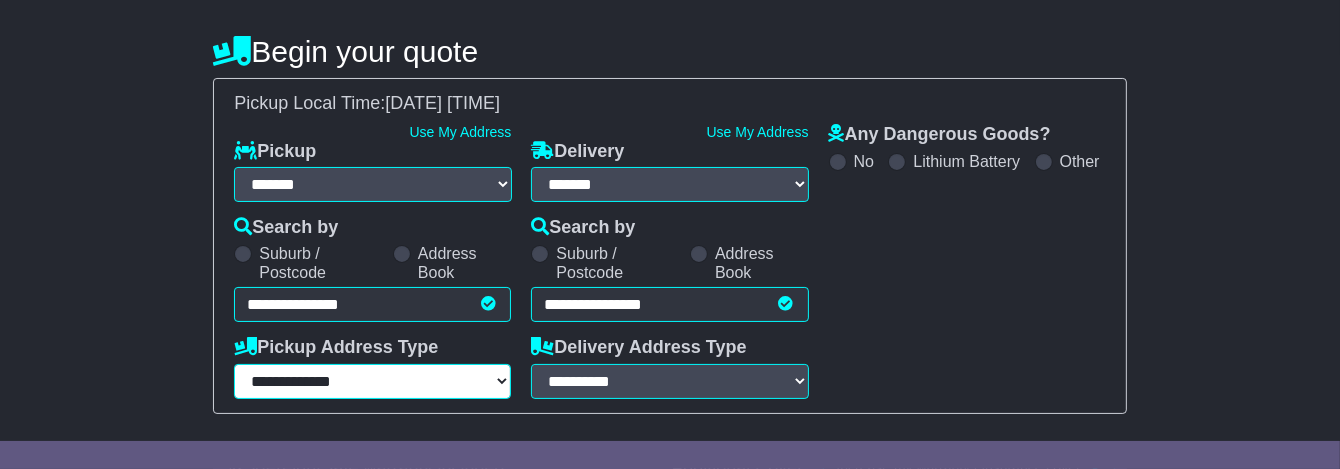 click on "**********" at bounding box center [372, 381] 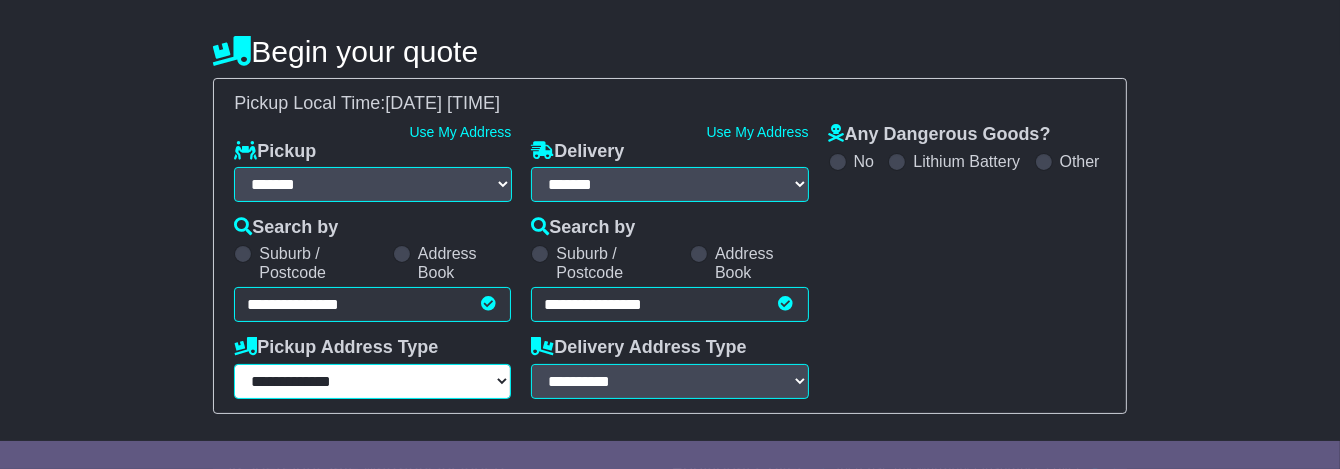 select on "**********" 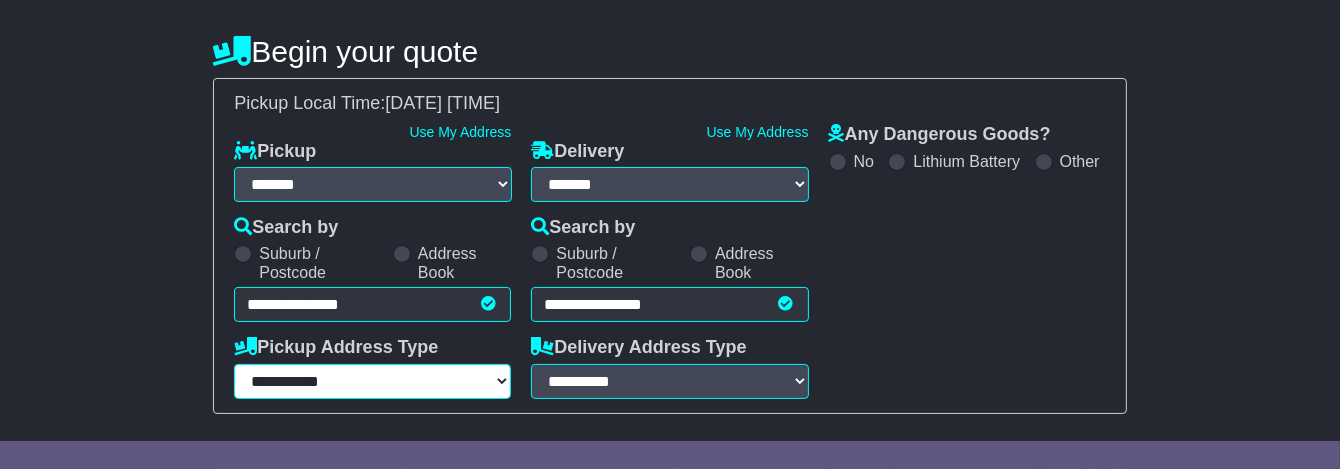 click on "**********" at bounding box center (372, 381) 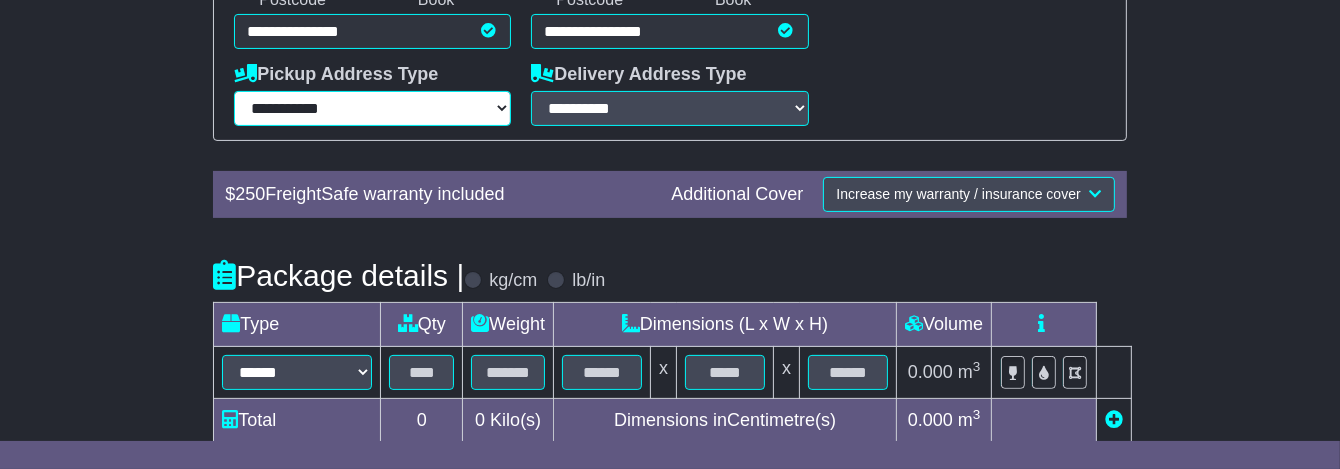 scroll, scrollTop: 500, scrollLeft: 0, axis: vertical 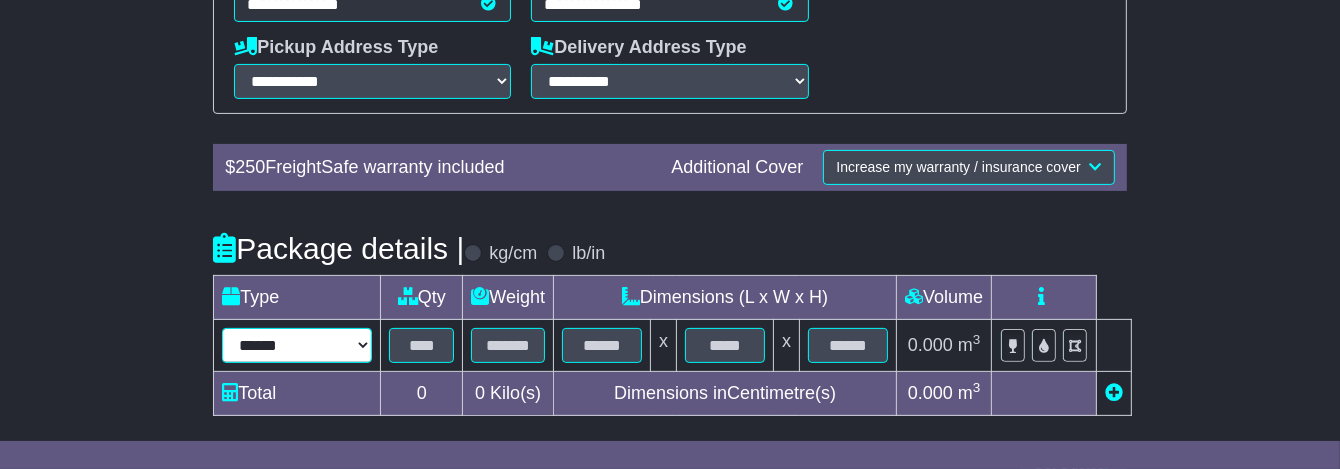 click on "****** ****** *** ******** ***** **** **** ****** *** *******" at bounding box center (297, 345) 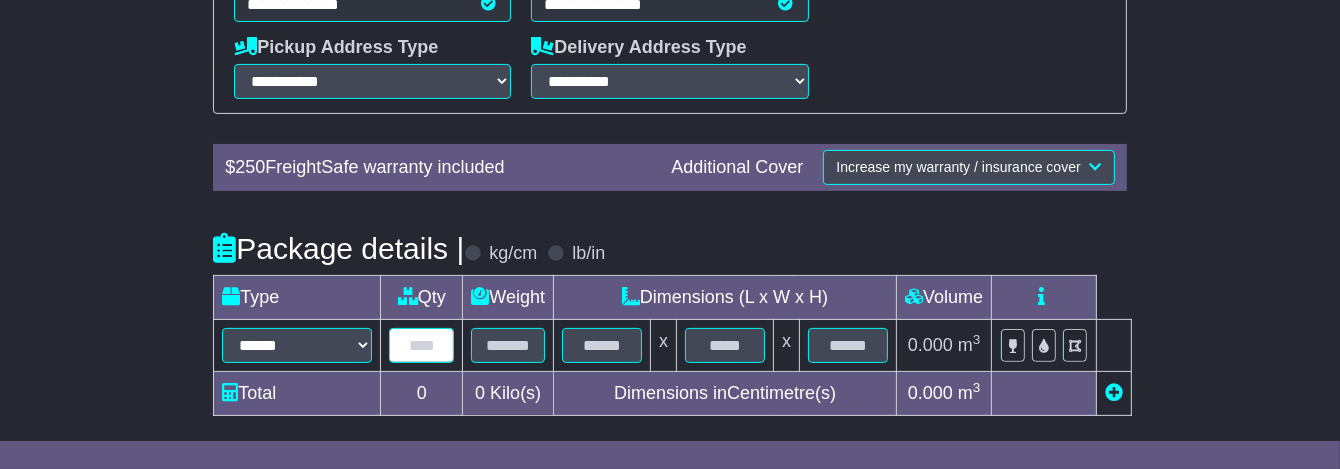 click at bounding box center (421, 345) 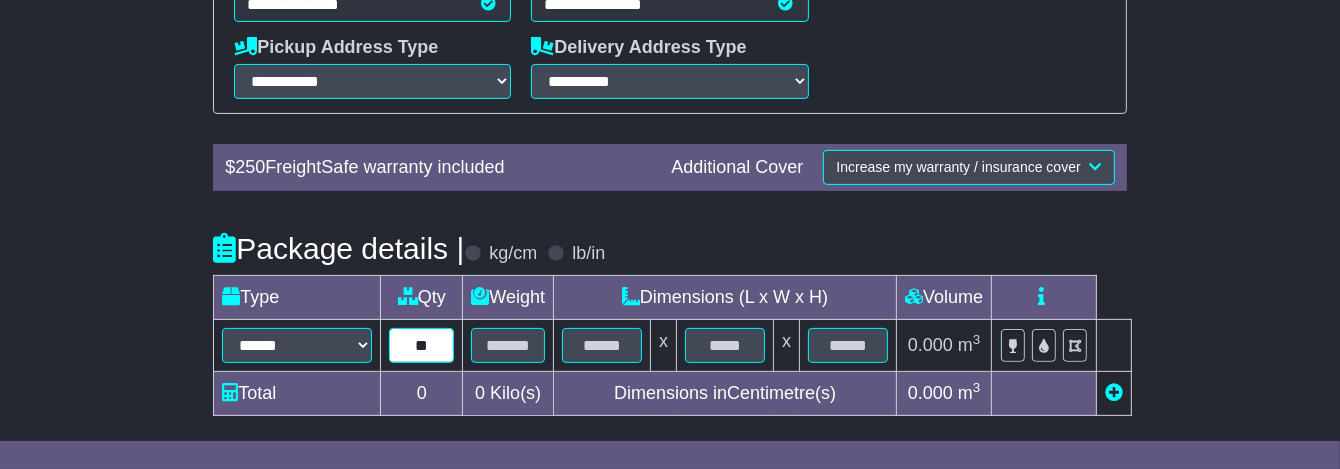type on "**" 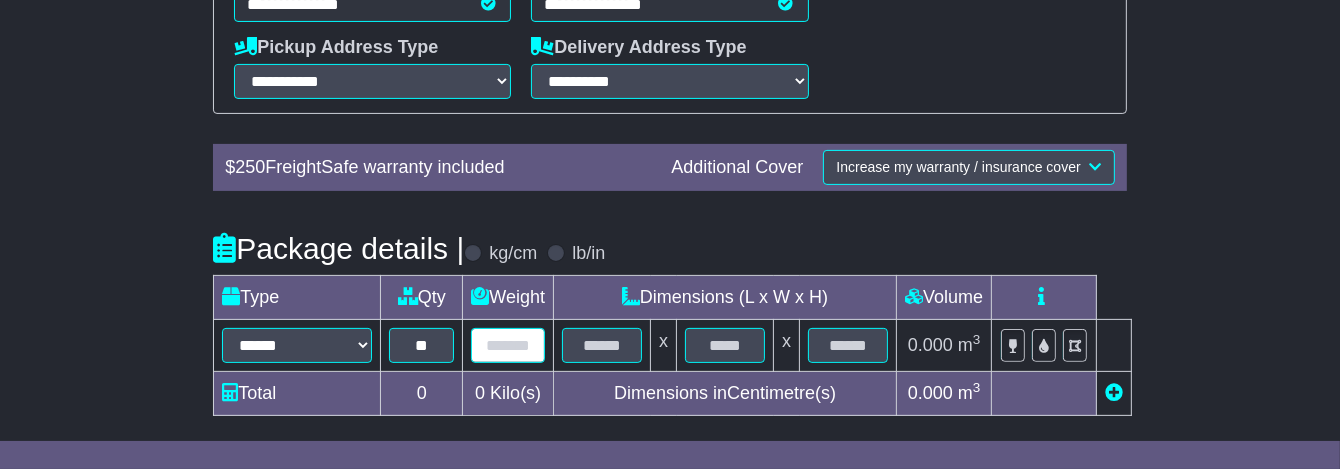 click at bounding box center [508, 345] 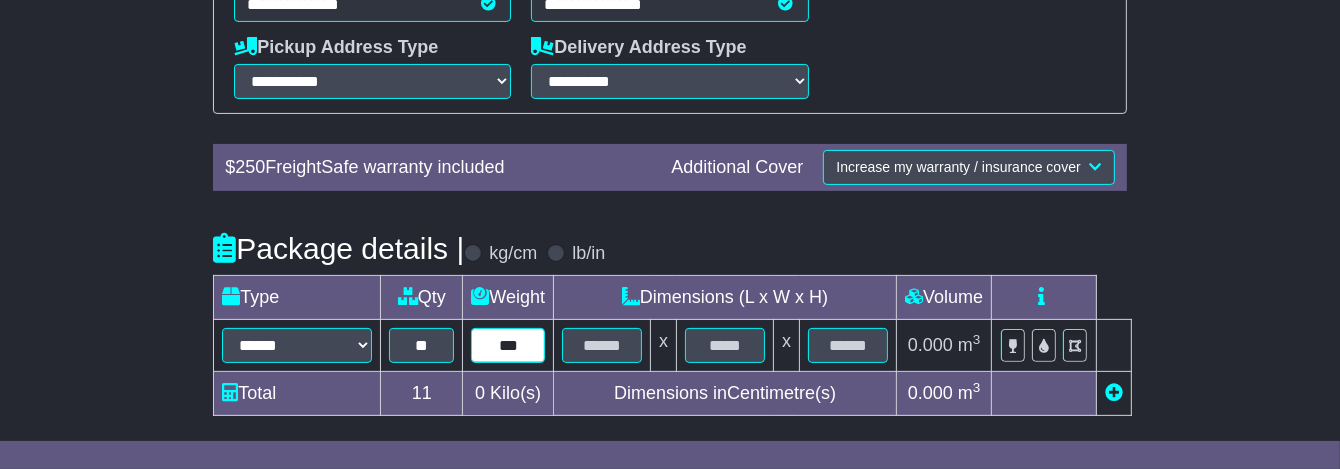 type on "***" 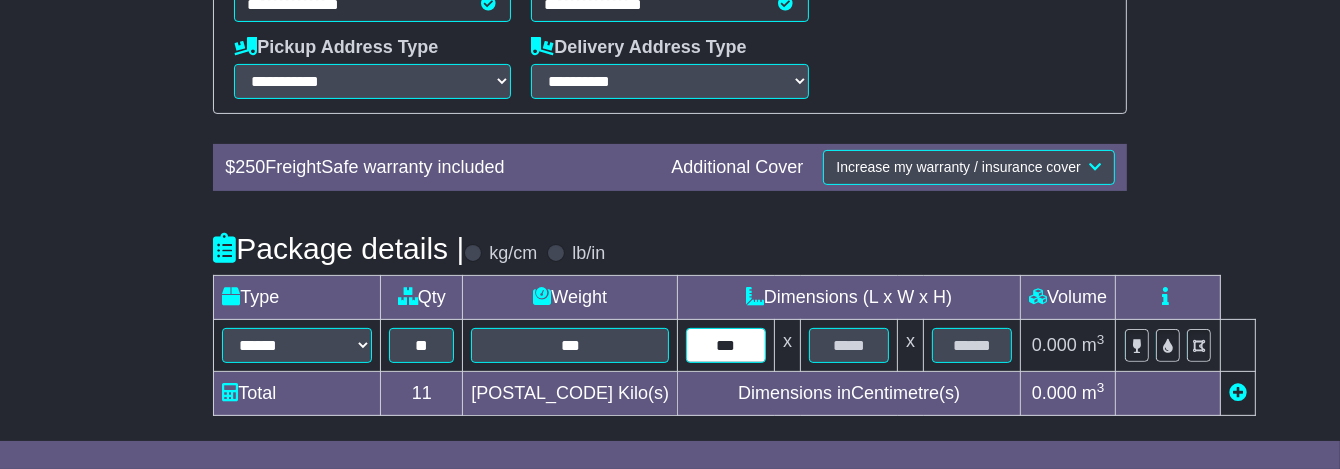 type on "***" 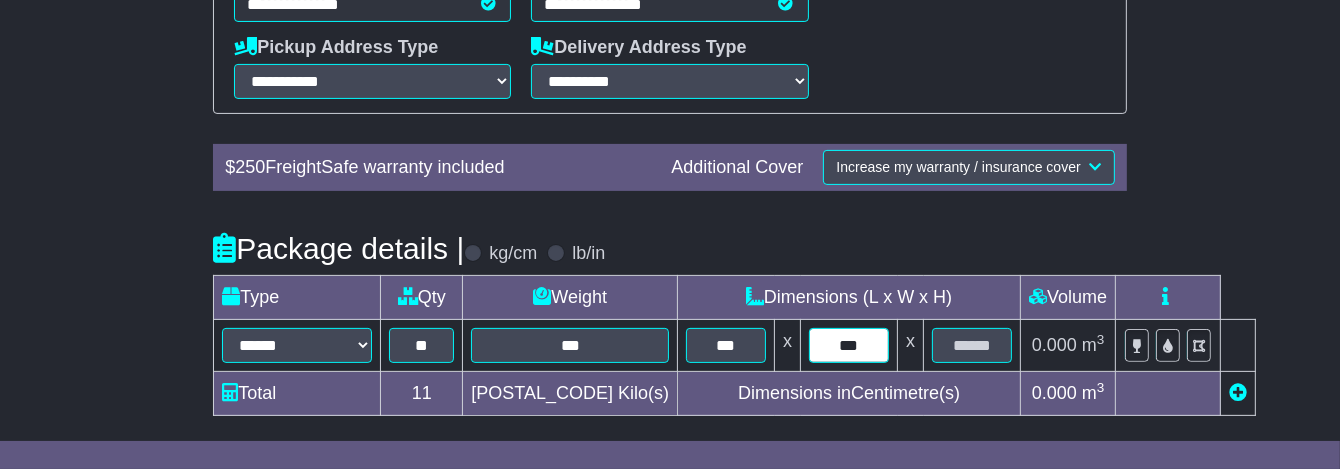type on "***" 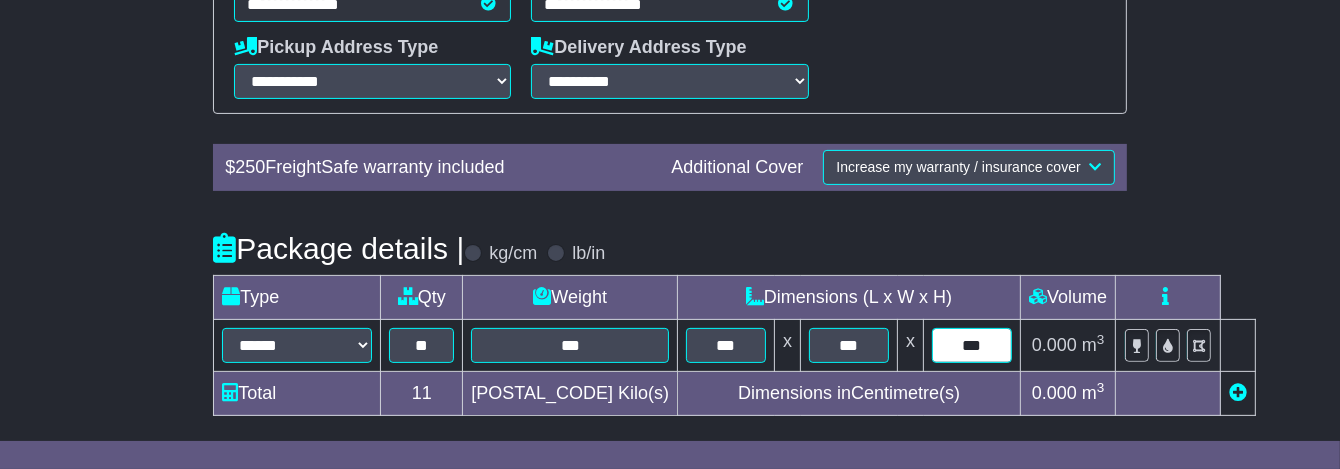 type on "***" 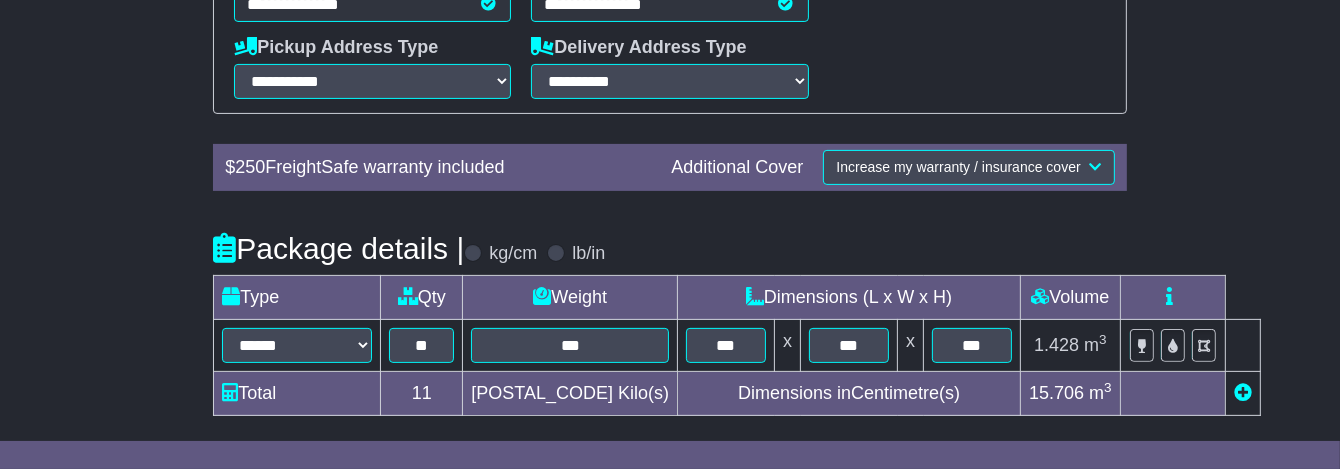 scroll, scrollTop: 817, scrollLeft: 0, axis: vertical 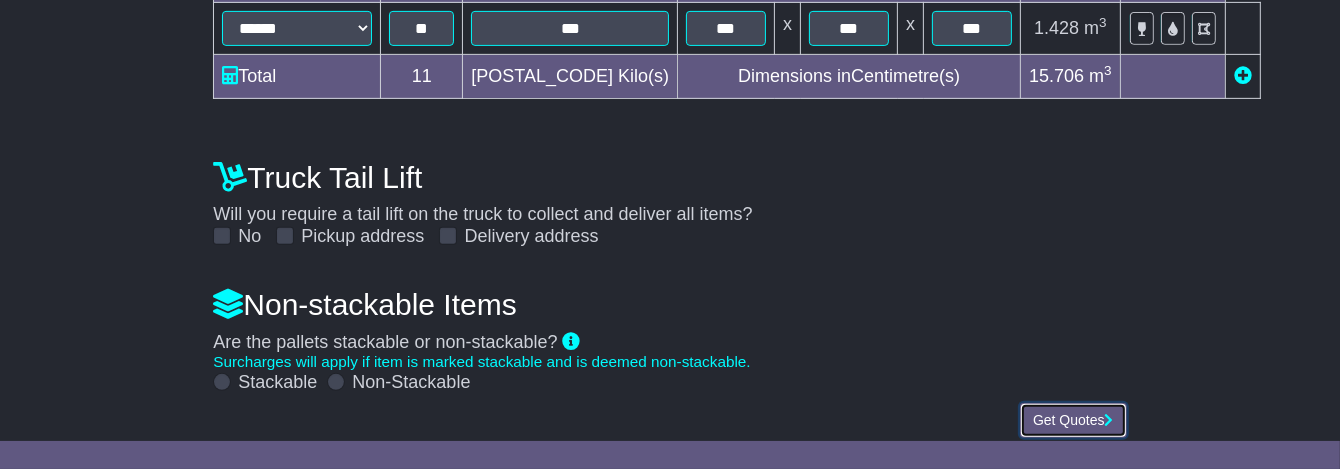 click on "Get Quotes" at bounding box center (1073, 420) 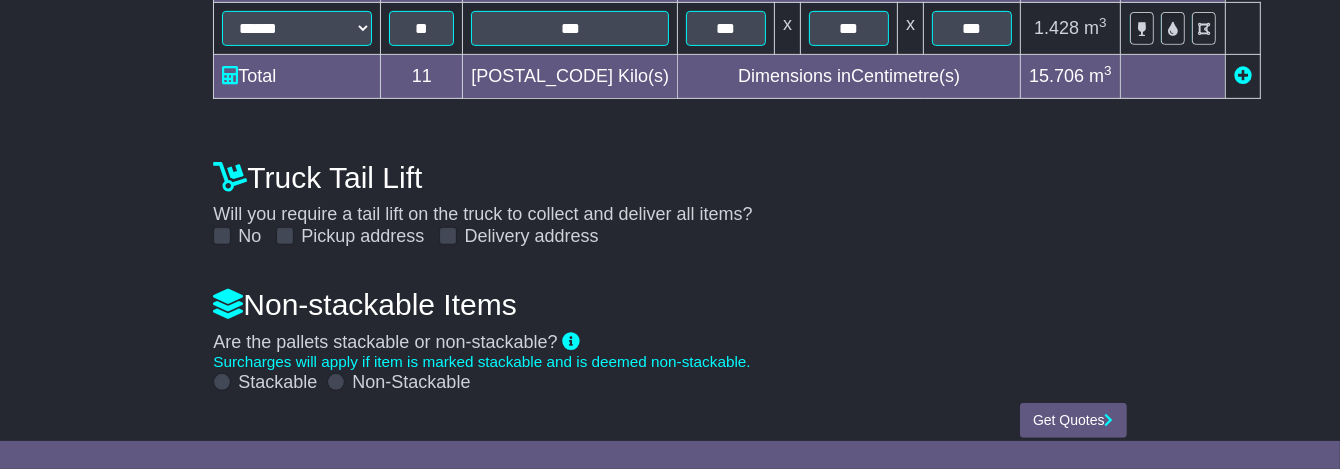 click at bounding box center [222, 382] 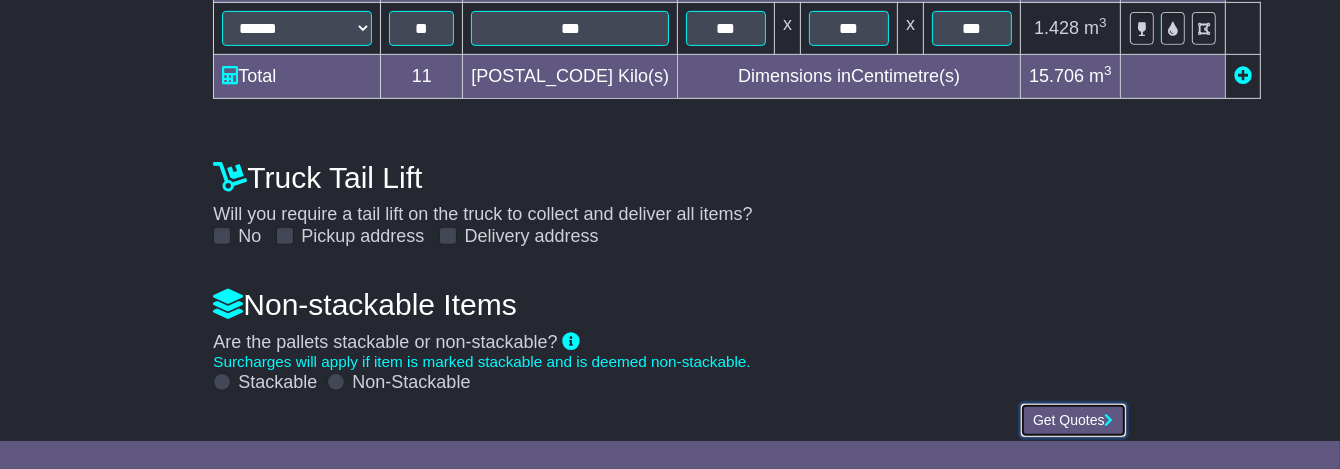 click on "Get Quotes" at bounding box center (1073, 420) 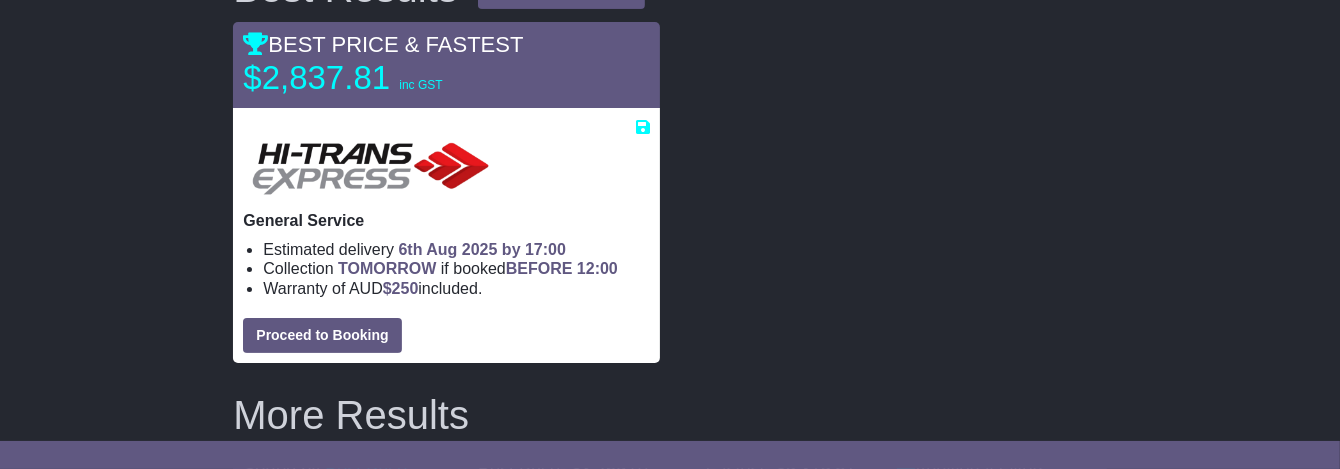 scroll, scrollTop: 306, scrollLeft: 0, axis: vertical 